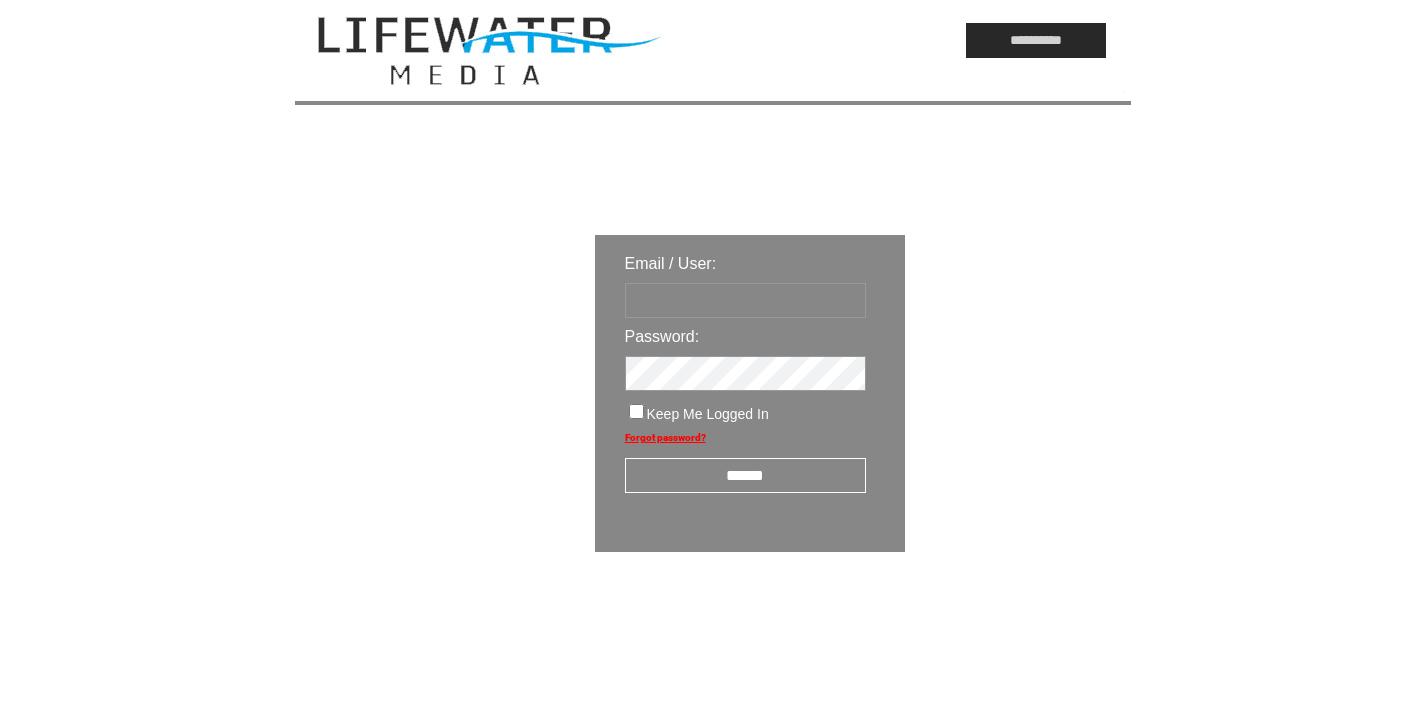 scroll, scrollTop: 0, scrollLeft: 0, axis: both 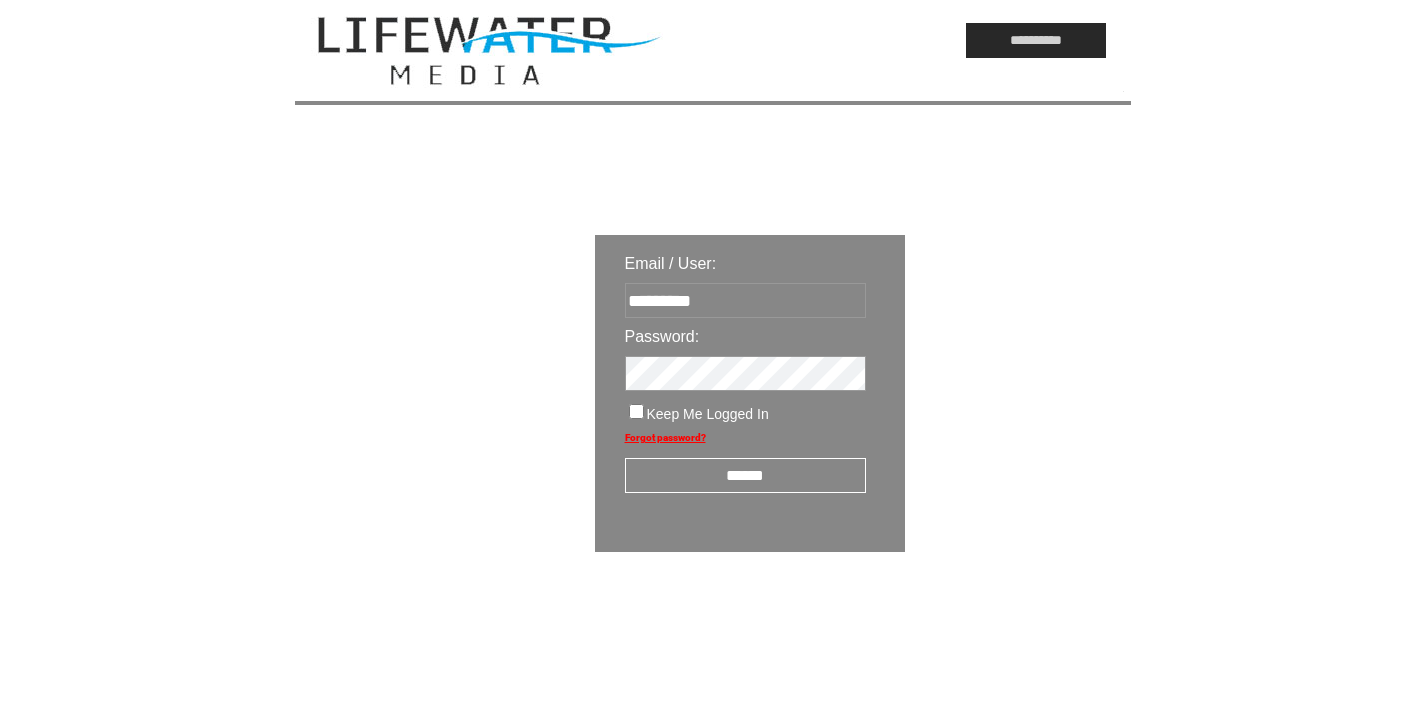 click on "******" at bounding box center [745, 475] 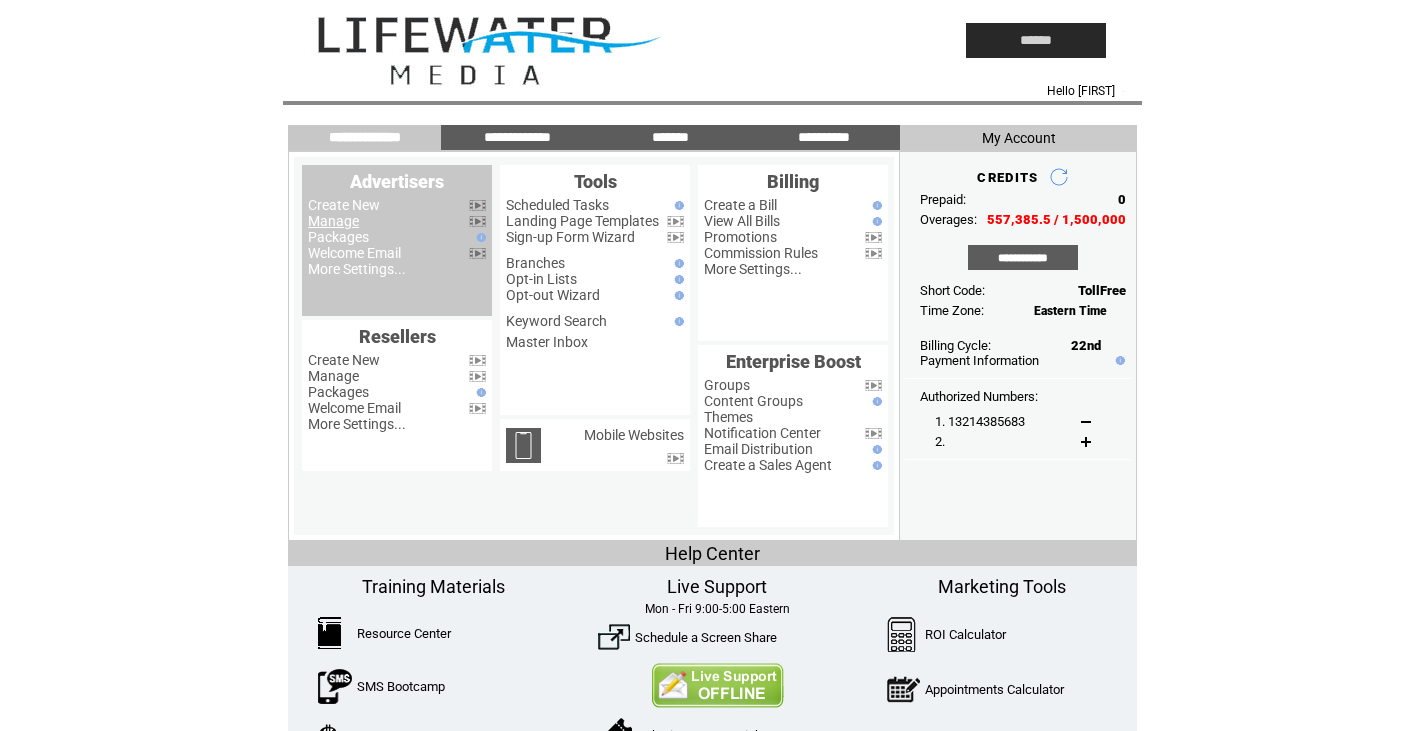 scroll, scrollTop: 0, scrollLeft: 0, axis: both 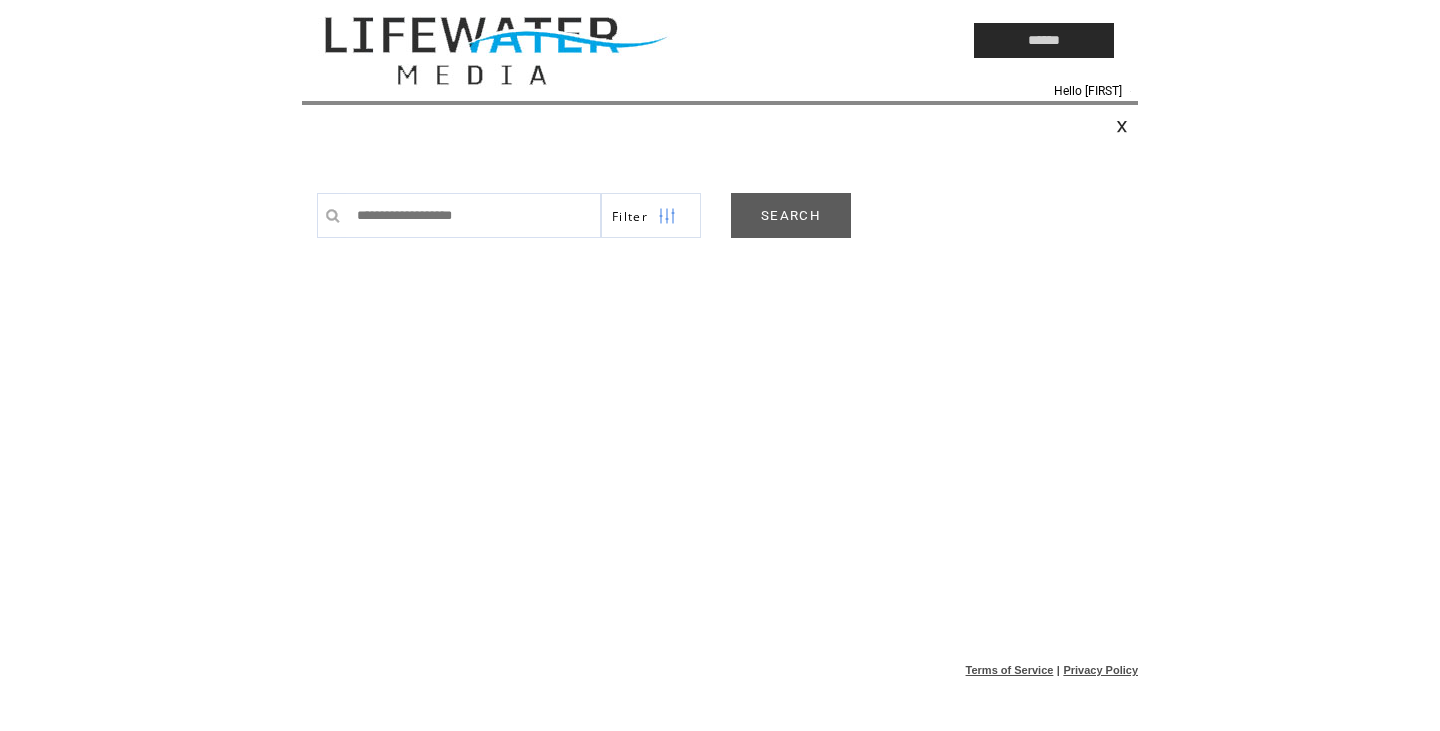 click on "SEARCH" at bounding box center (791, 215) 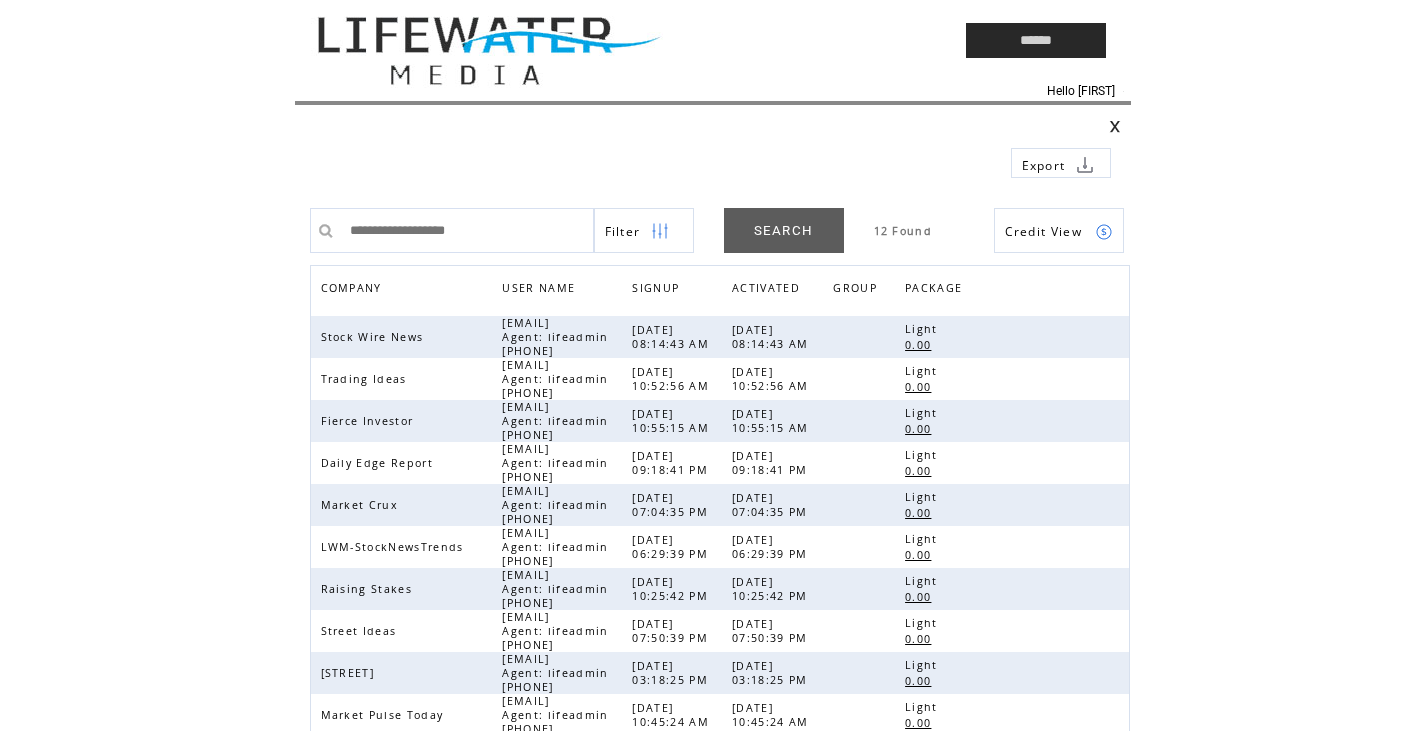 scroll, scrollTop: 0, scrollLeft: 0, axis: both 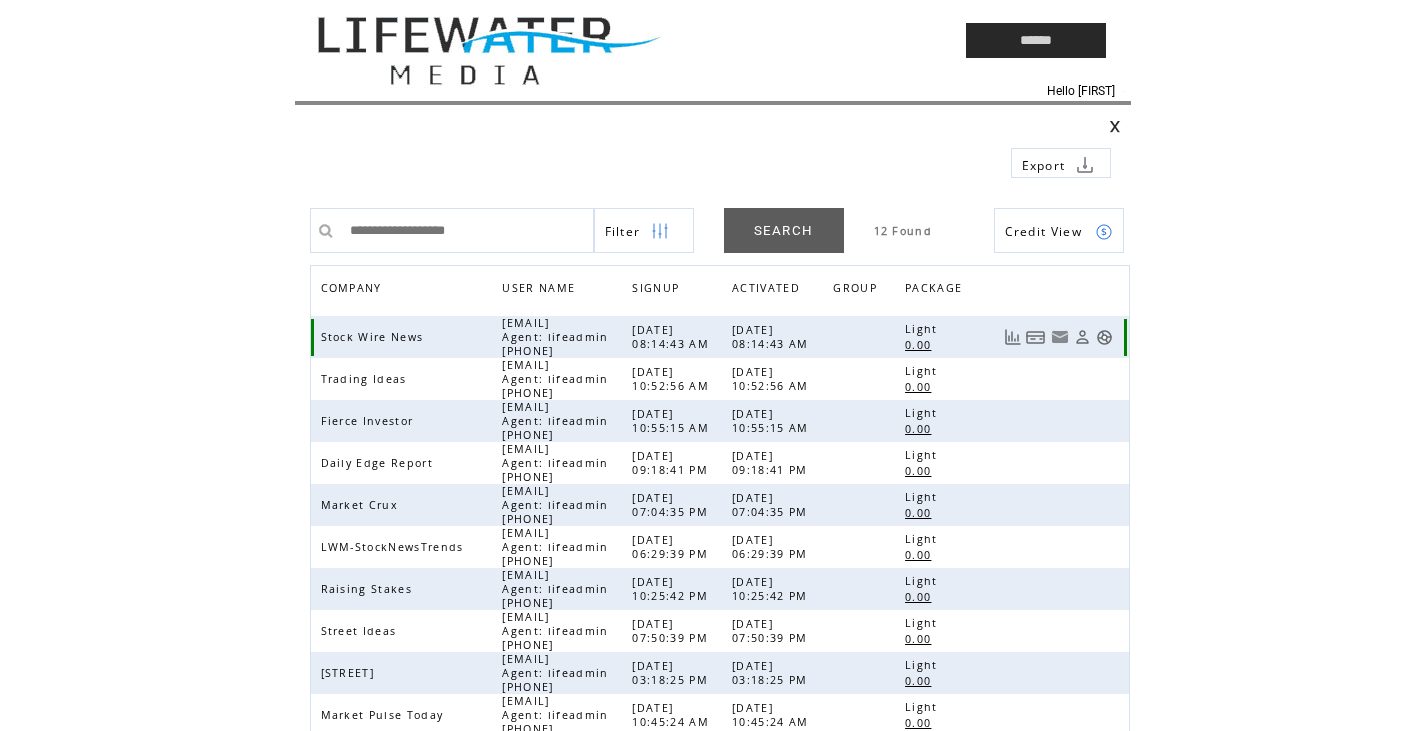 click at bounding box center (1104, 337) 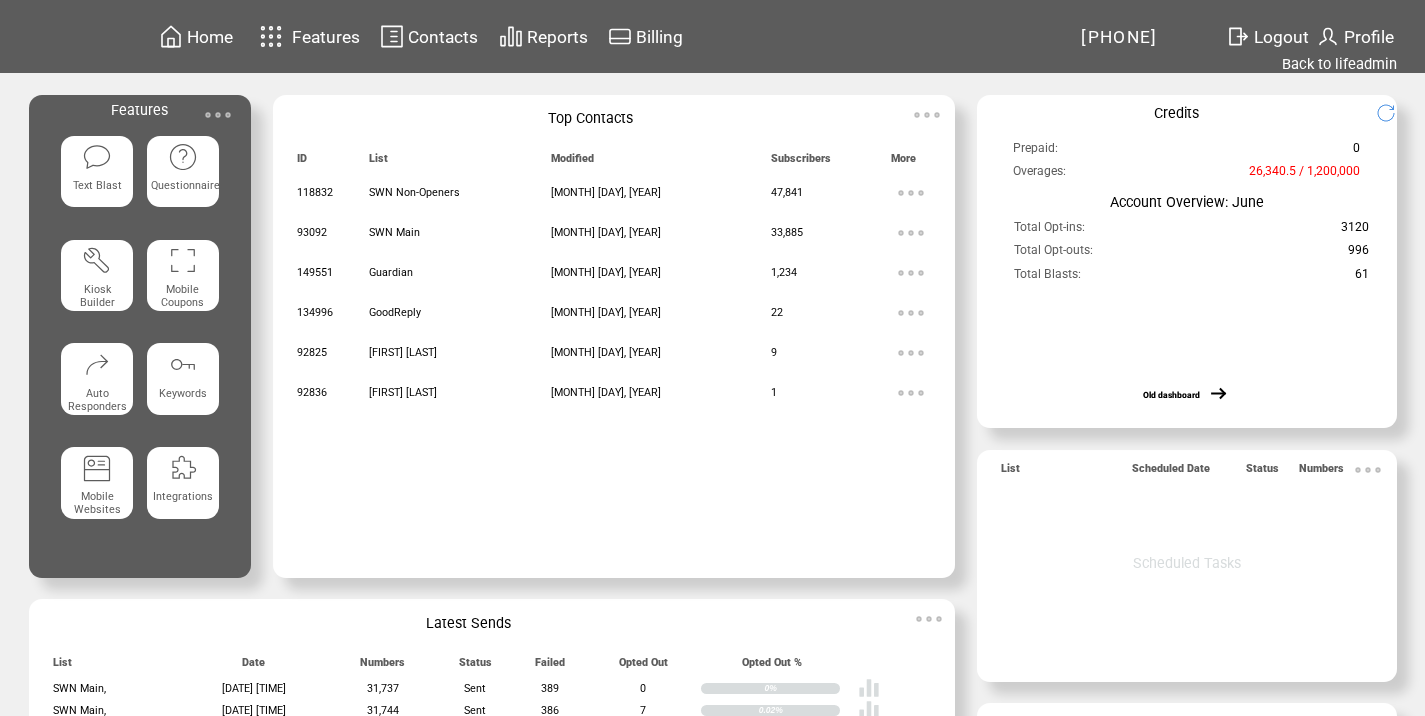 scroll, scrollTop: 0, scrollLeft: 0, axis: both 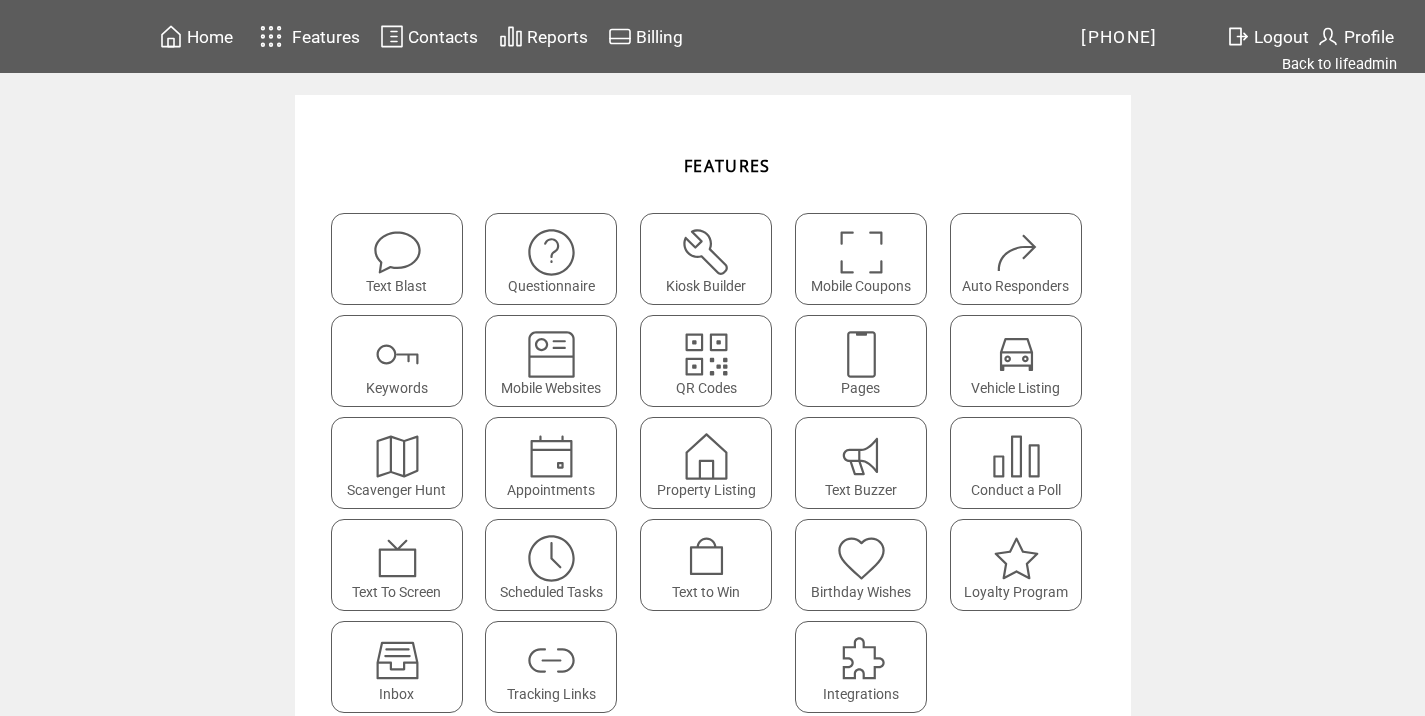 click at bounding box center (551, 660) 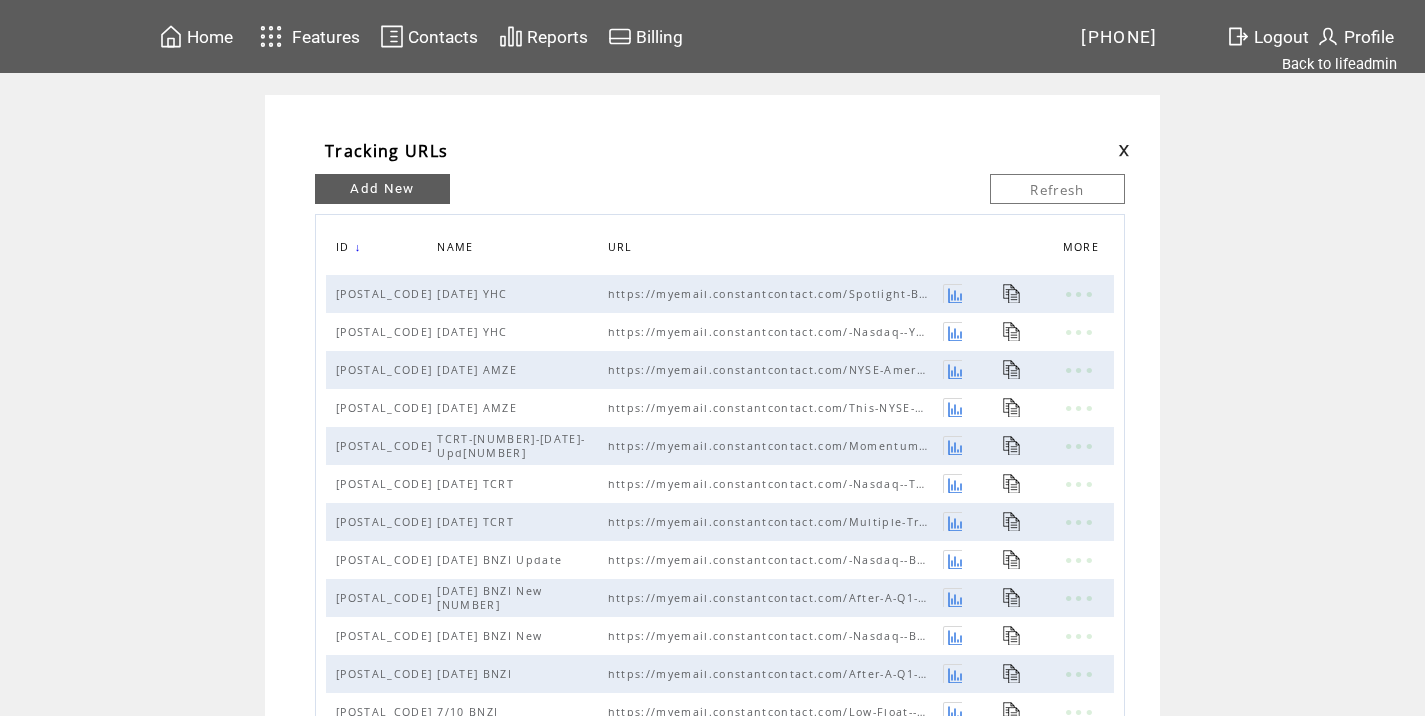 scroll, scrollTop: 0, scrollLeft: 0, axis: both 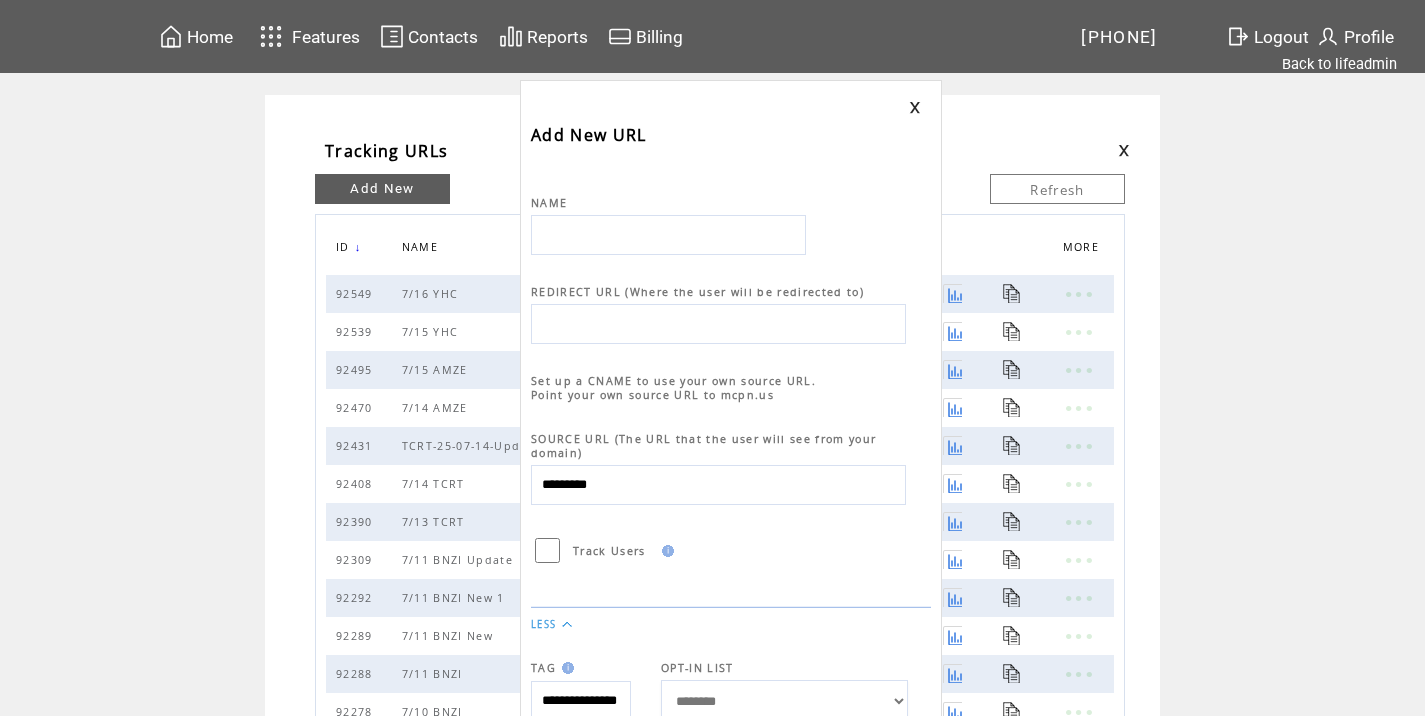 click at bounding box center [668, 235] 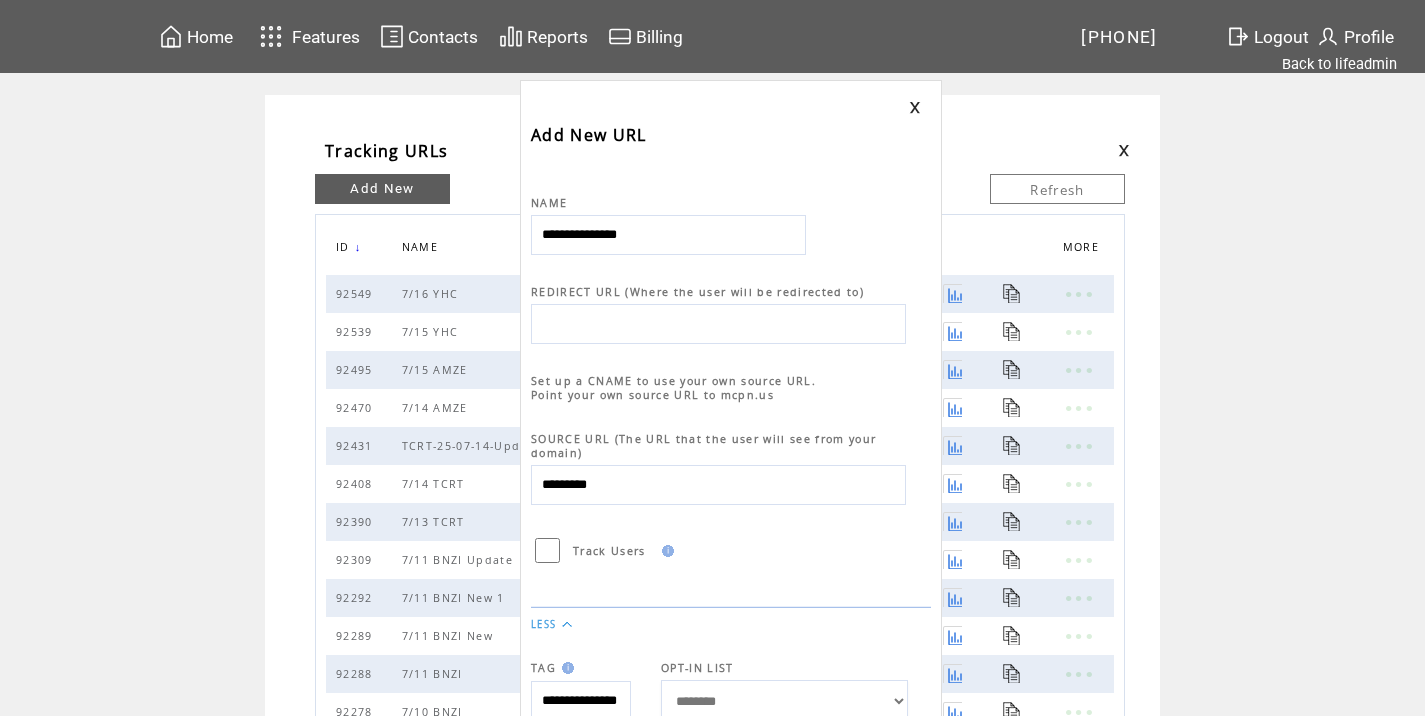 type on "**********" 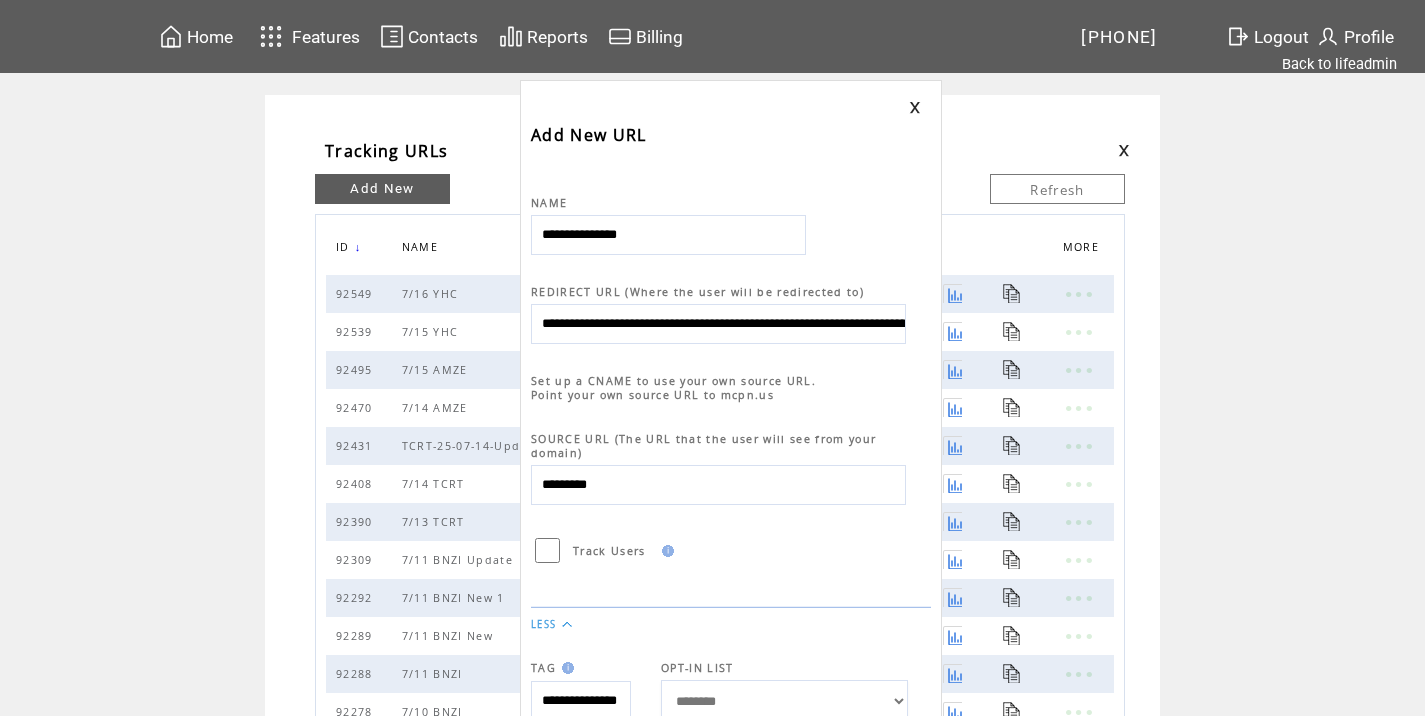 scroll, scrollTop: 0, scrollLeft: 872, axis: horizontal 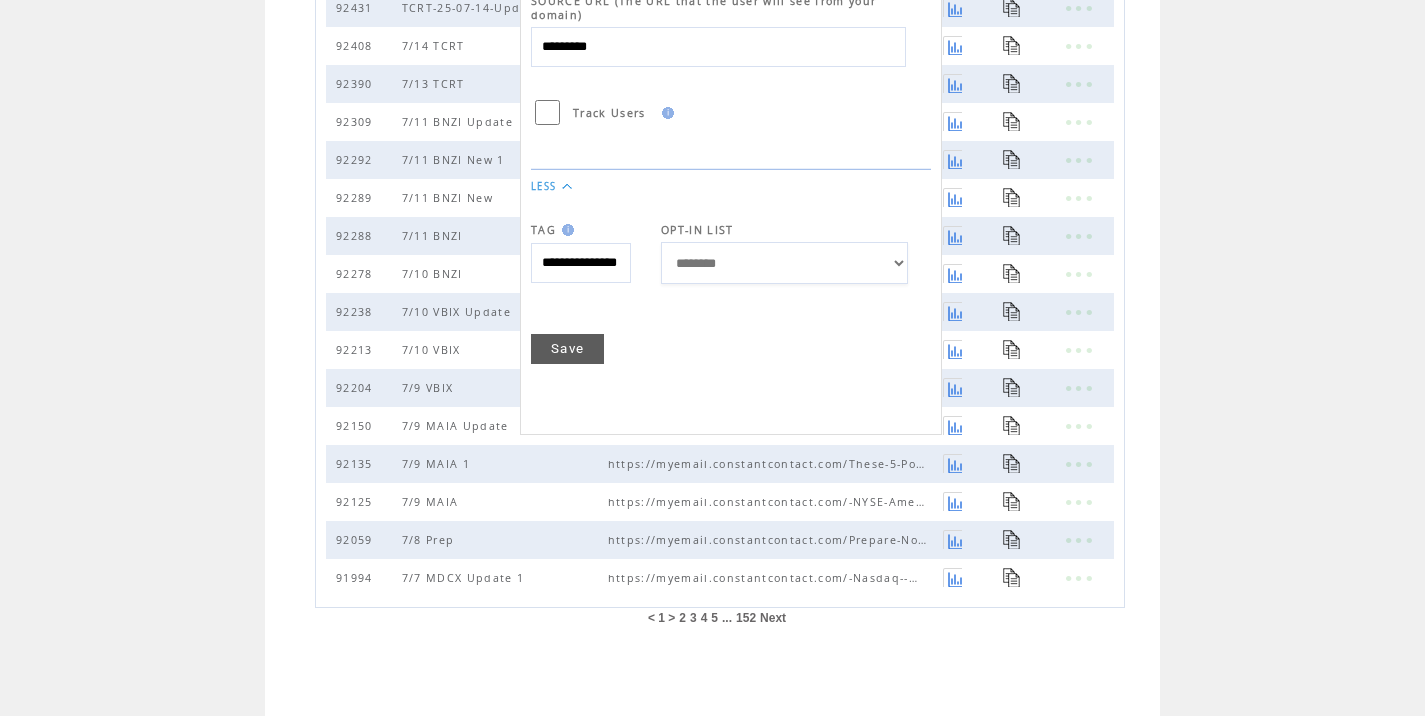 type on "**********" 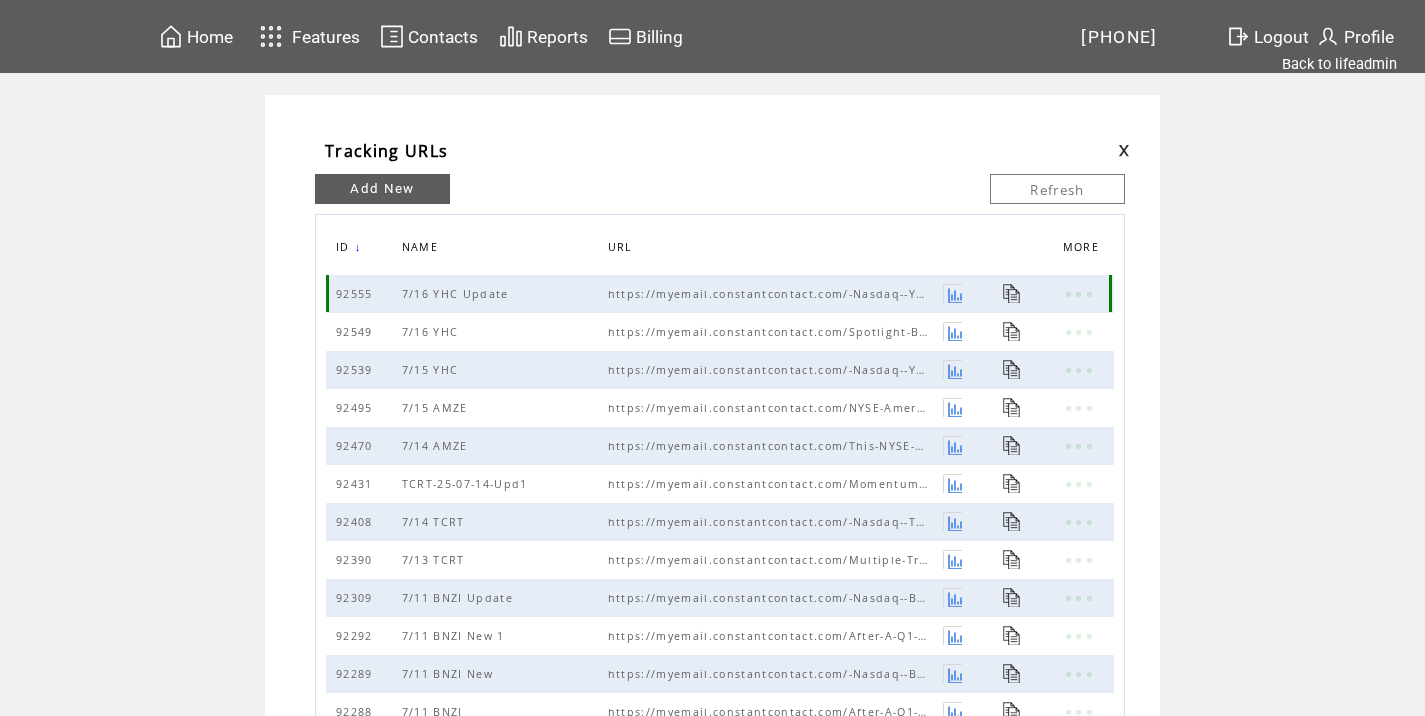 click at bounding box center [1012, 293] 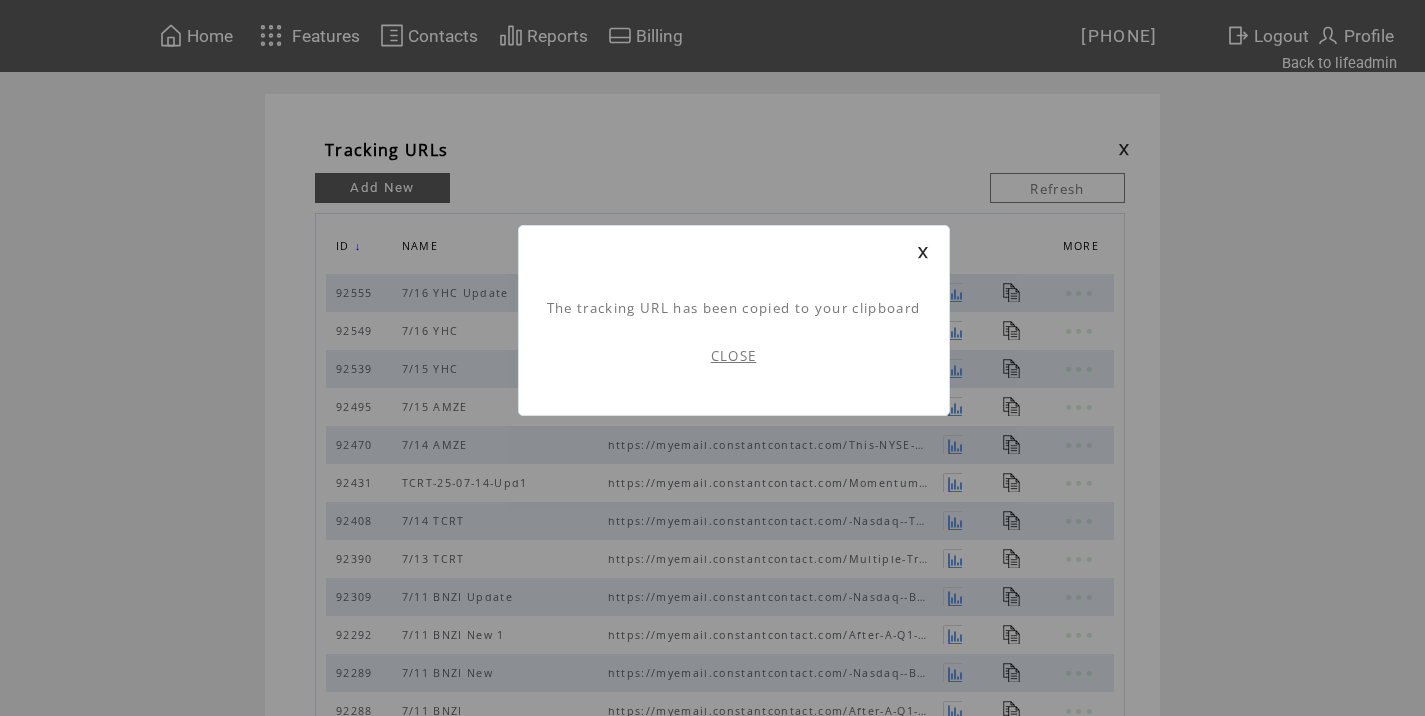 click on "CLOSE" at bounding box center (734, 356) 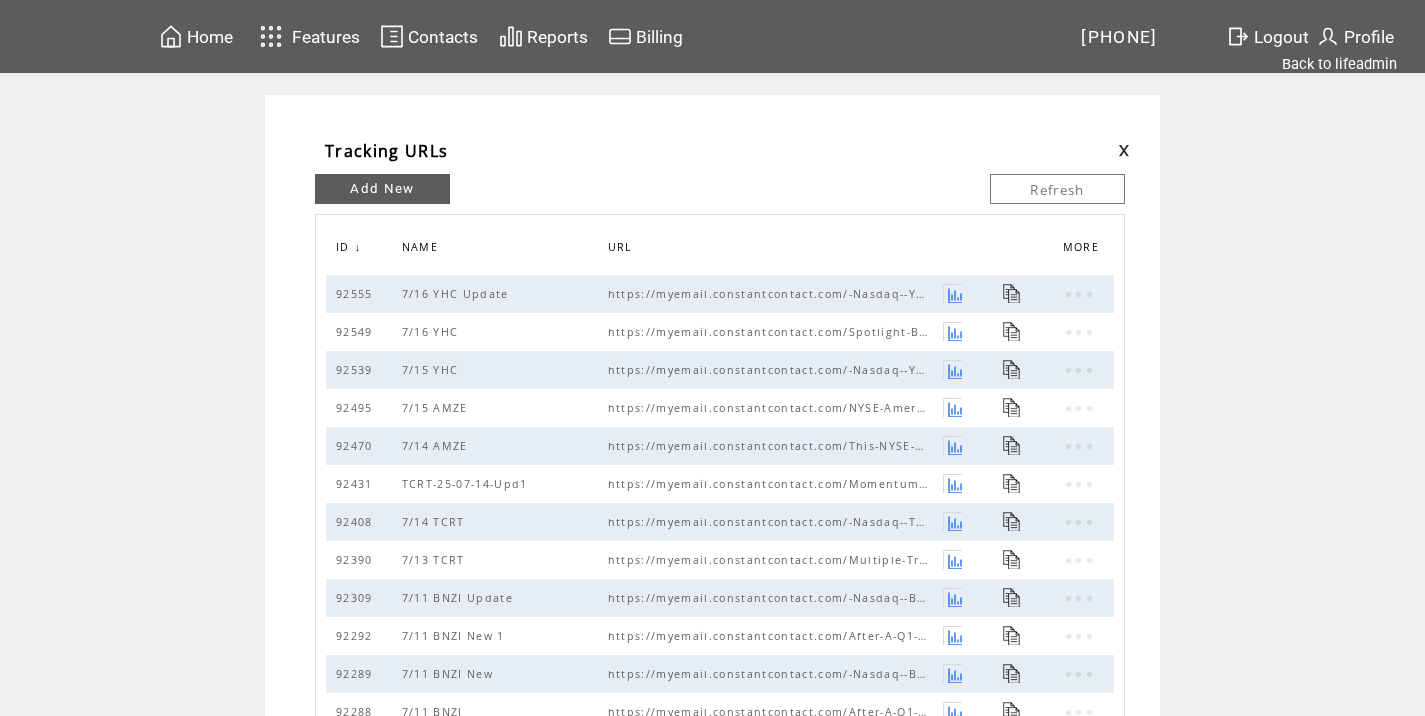 click at bounding box center (1124, 150) 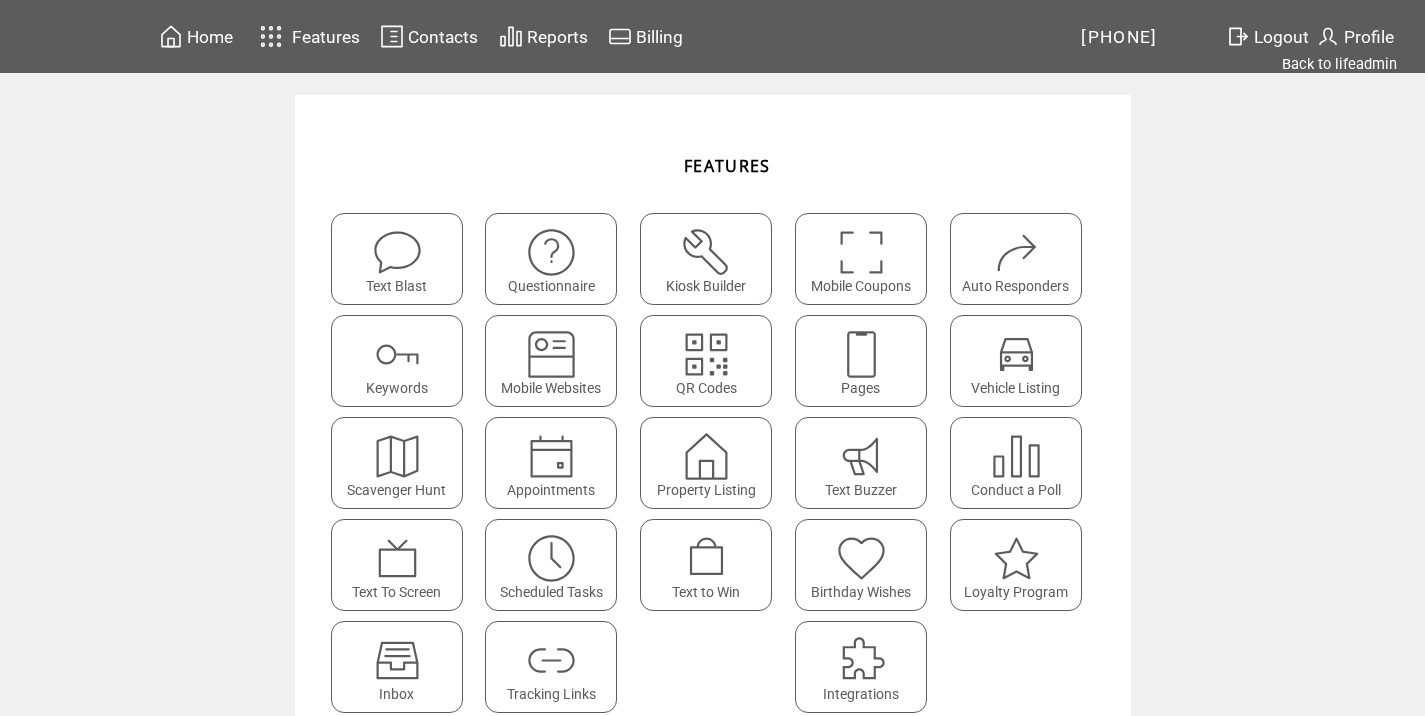 scroll, scrollTop: 0, scrollLeft: 0, axis: both 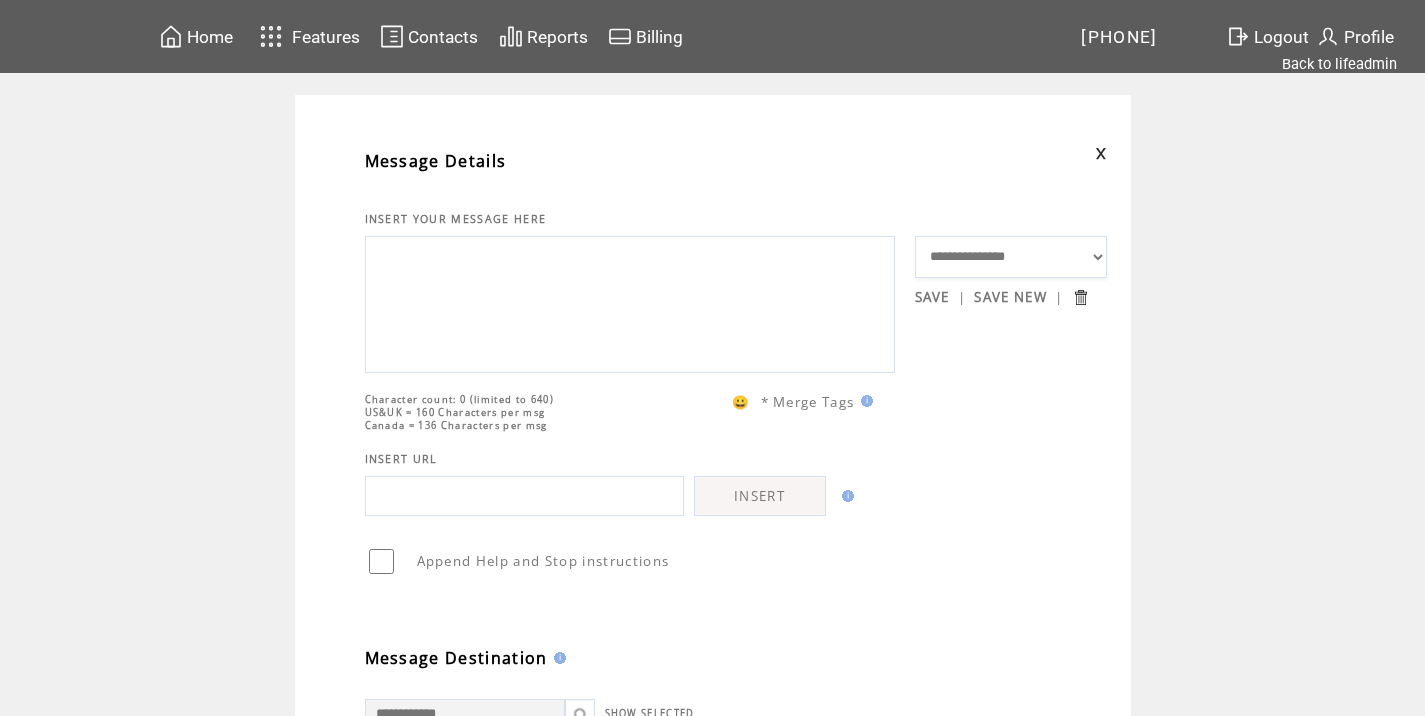 click at bounding box center (630, 302) 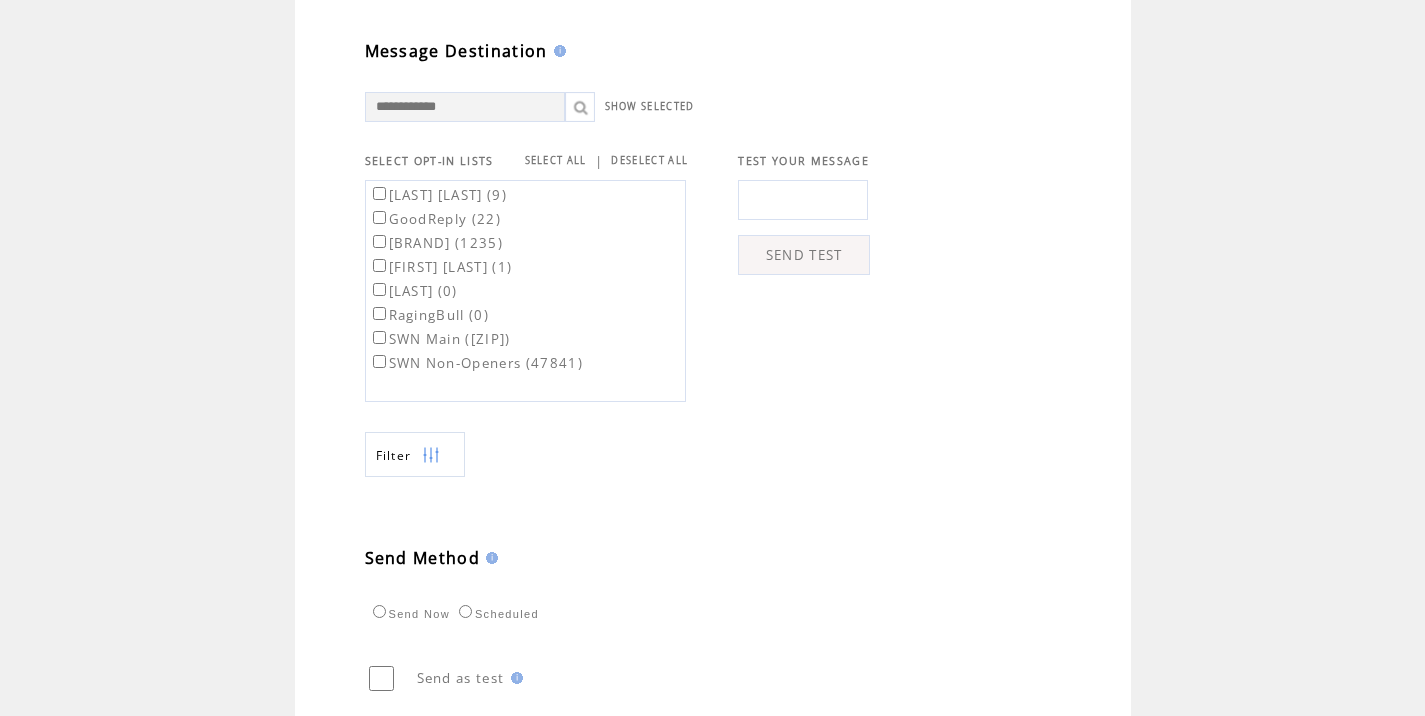 scroll, scrollTop: 673, scrollLeft: 0, axis: vertical 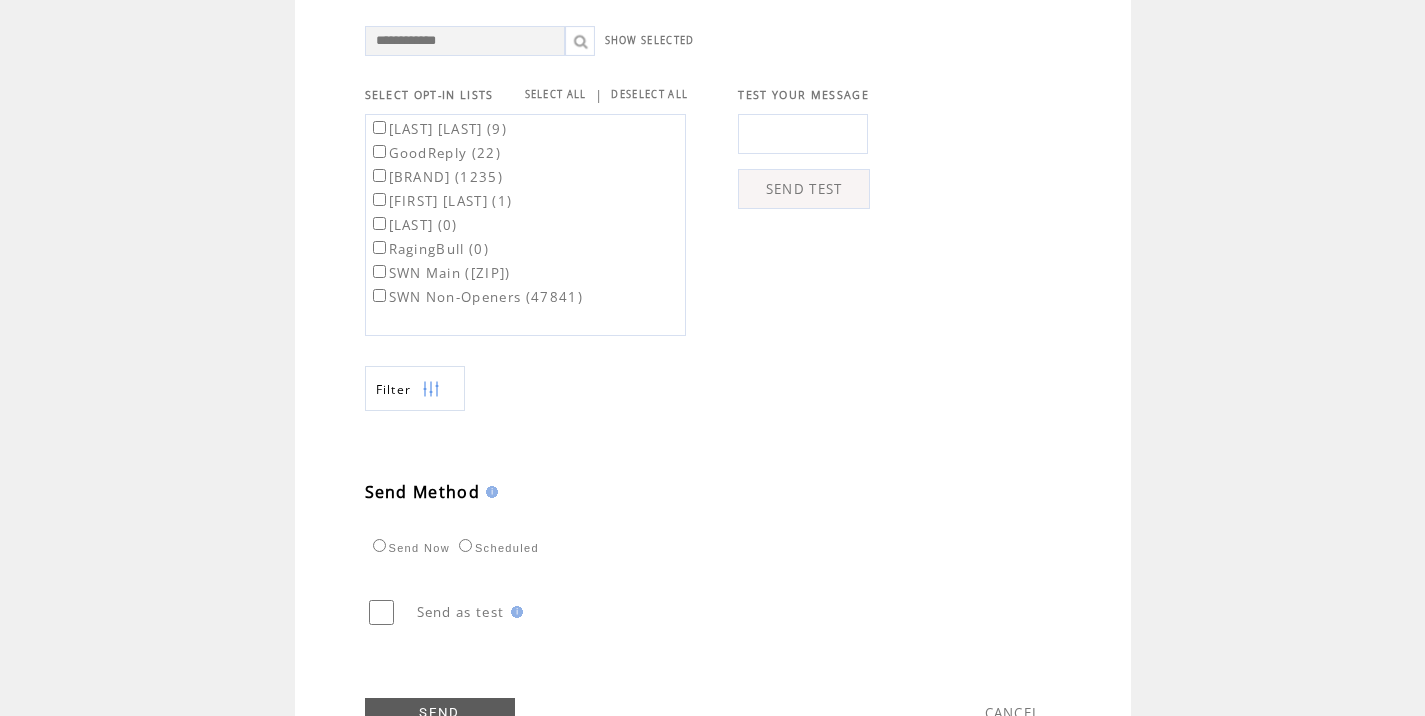 type on "**********" 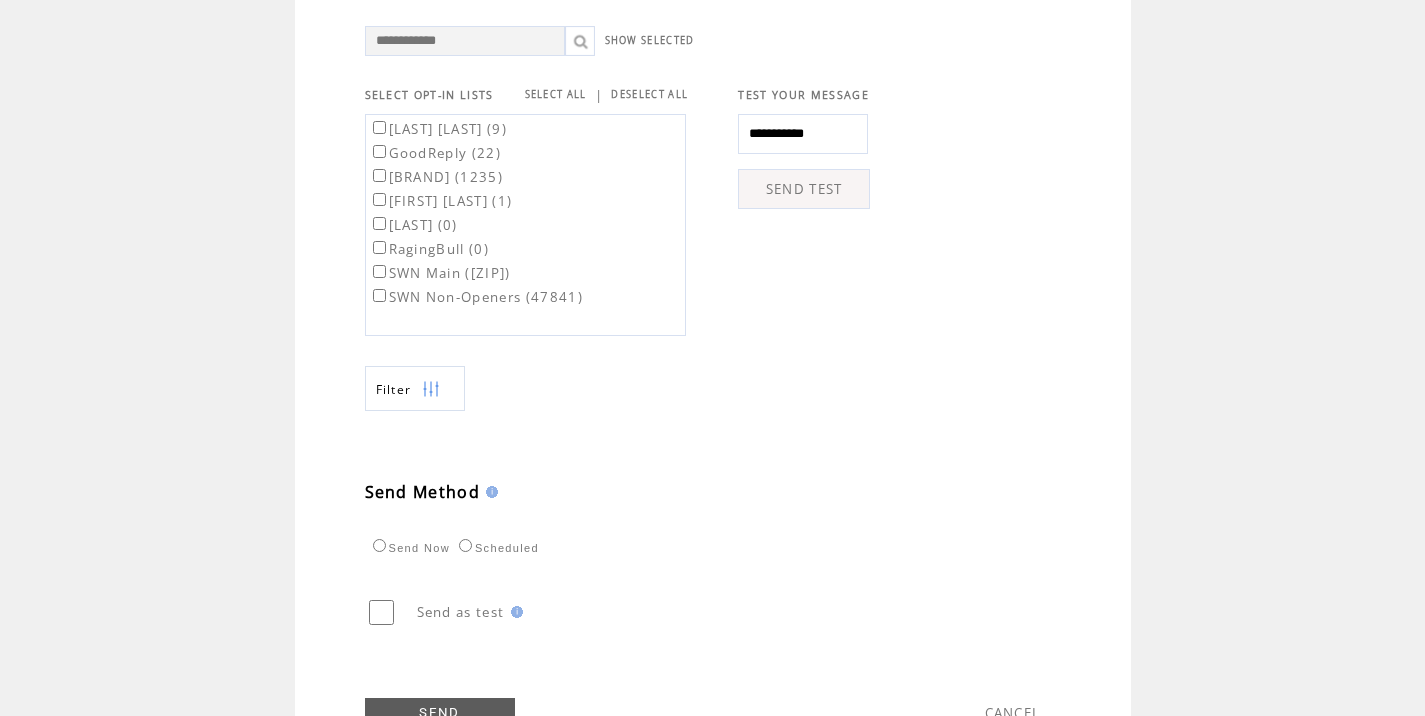 click on "SEND TEST" at bounding box center [804, 189] 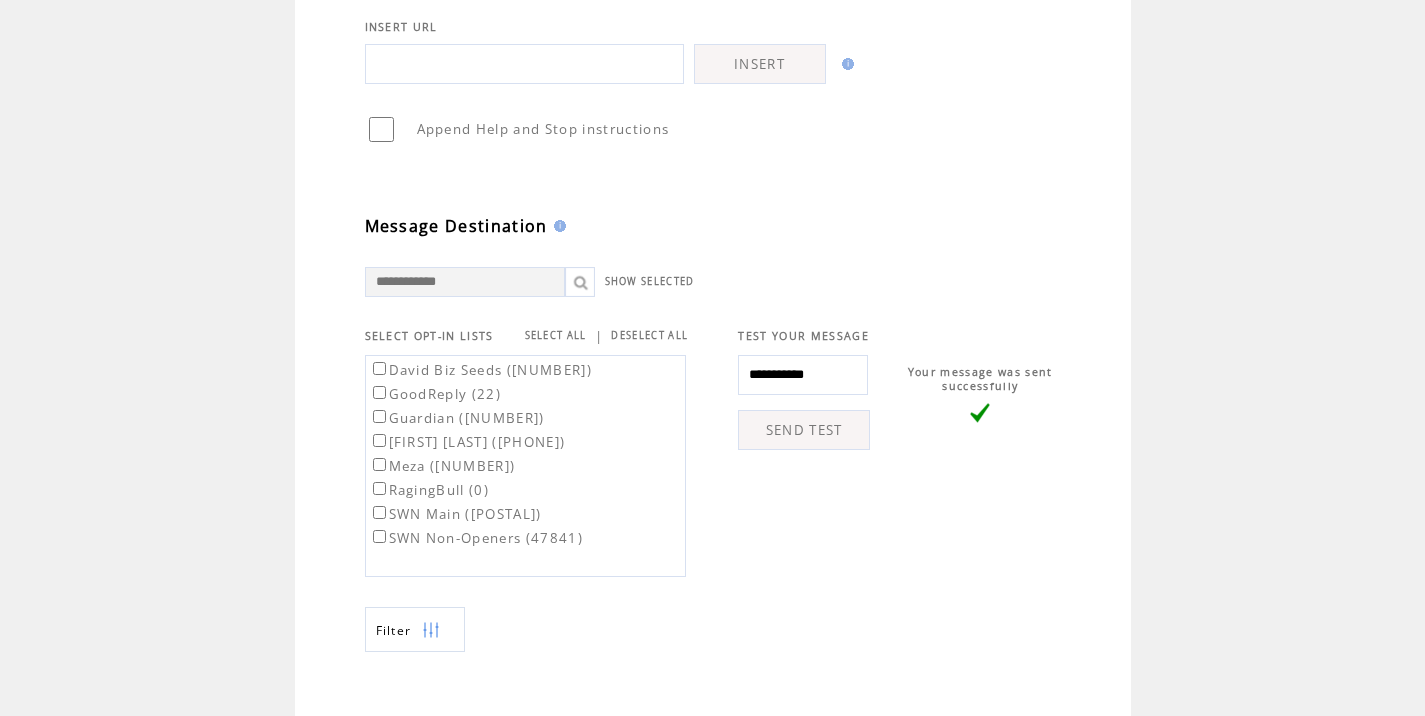 scroll, scrollTop: 468, scrollLeft: 0, axis: vertical 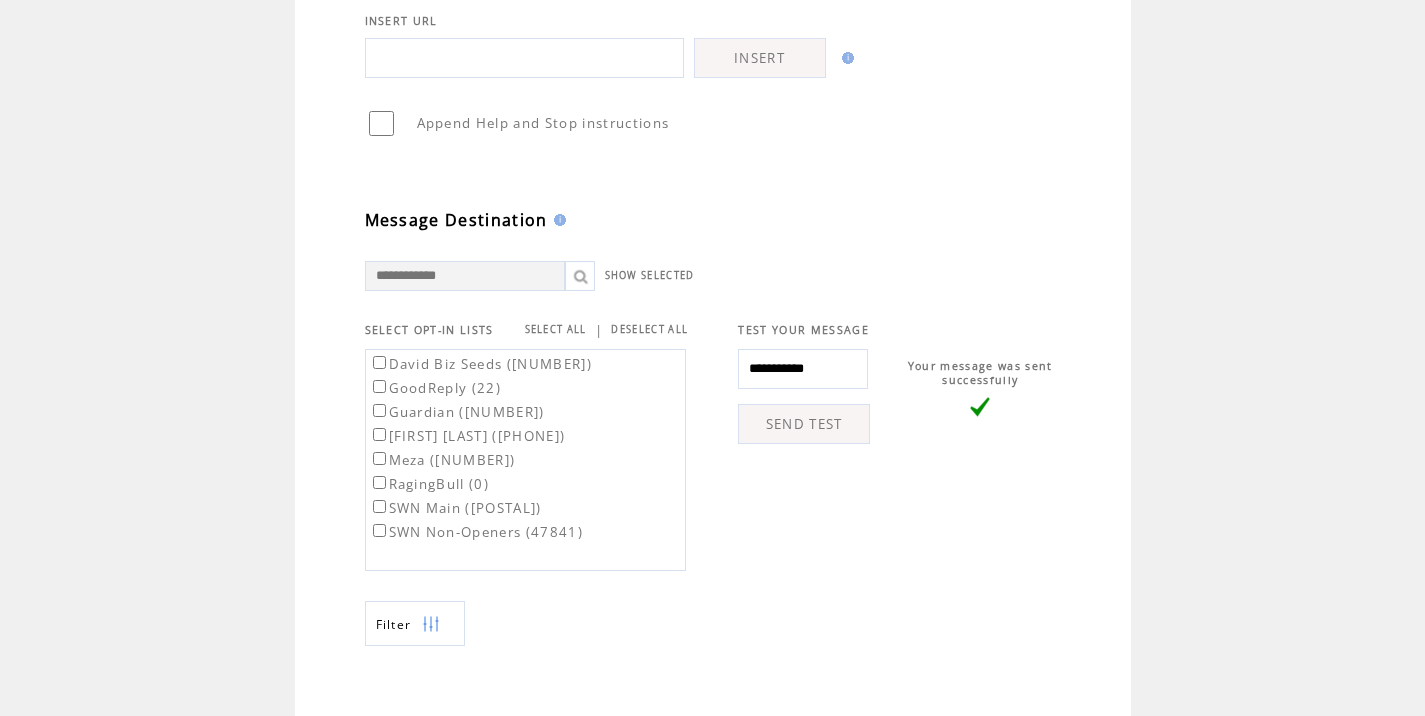 click on "SWN Main (33901)" at bounding box center (455, 508) 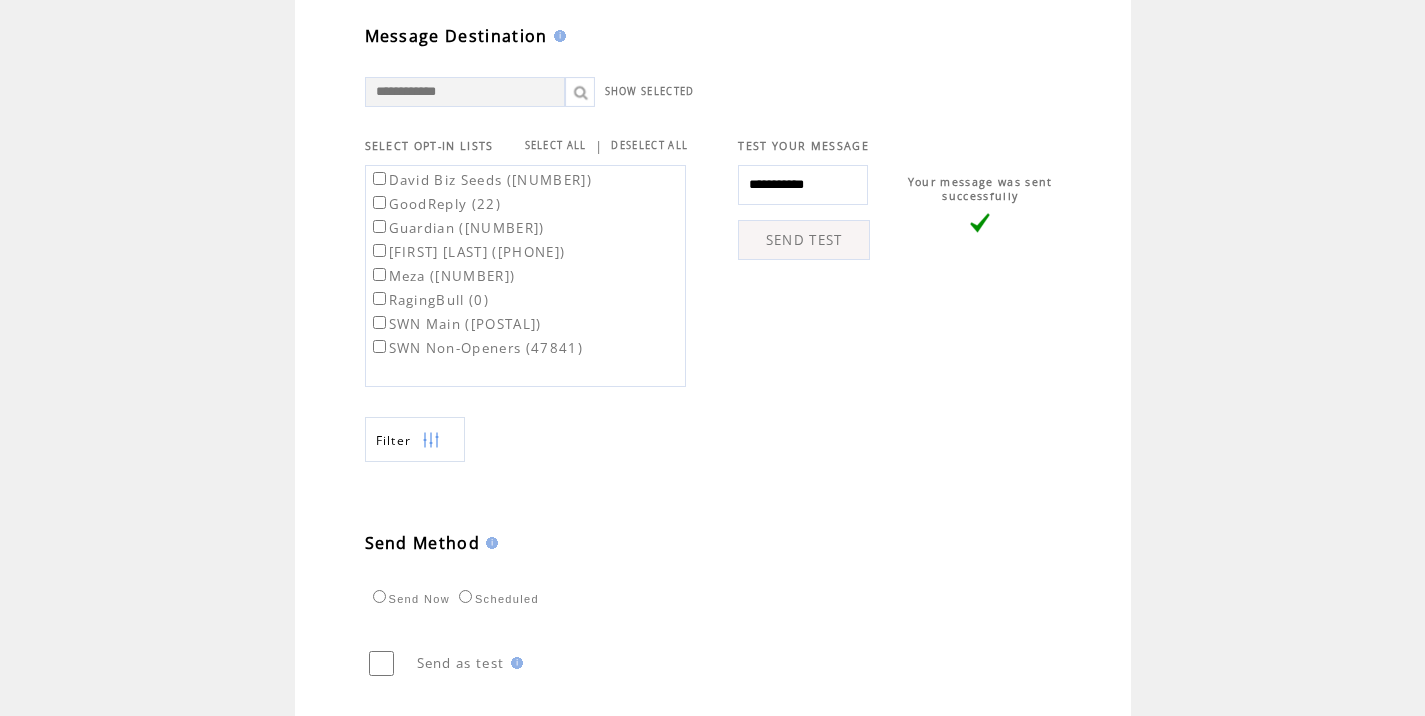 scroll, scrollTop: 774, scrollLeft: 0, axis: vertical 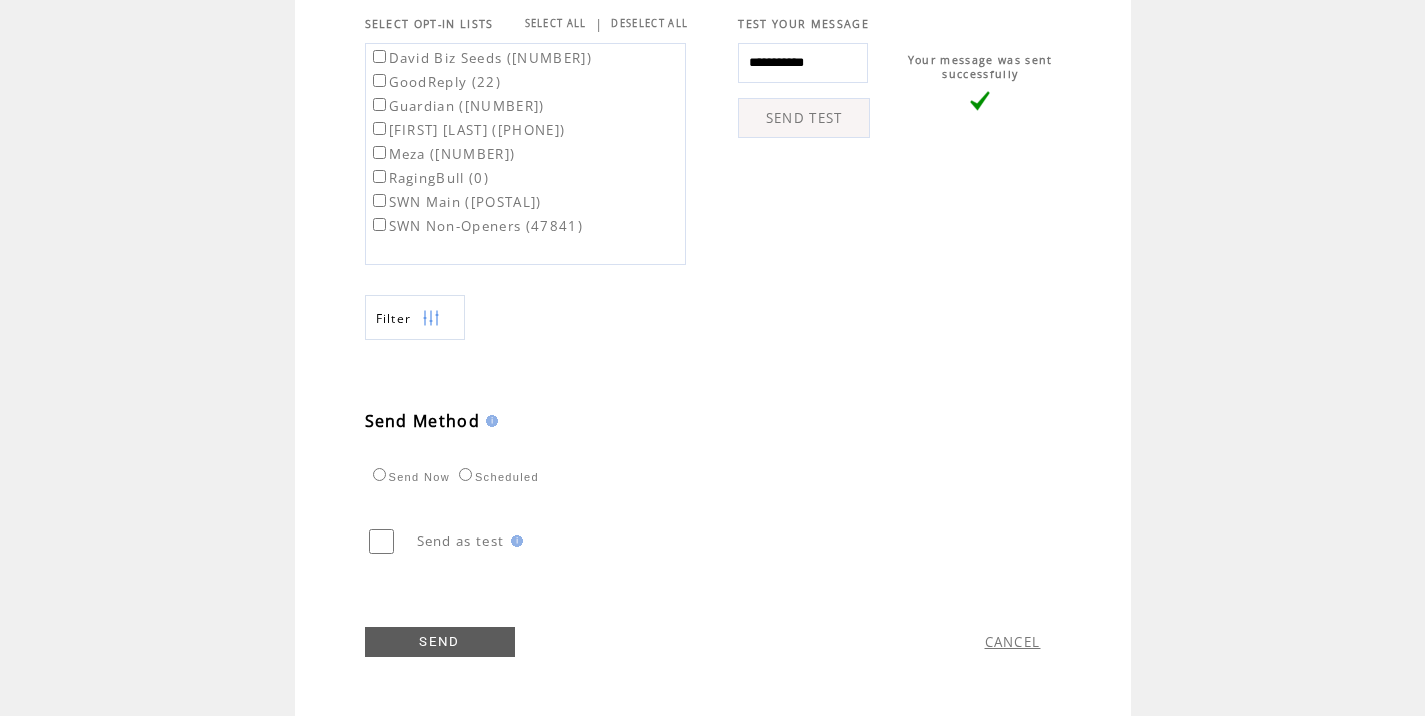 click on "SEND" at bounding box center (440, 642) 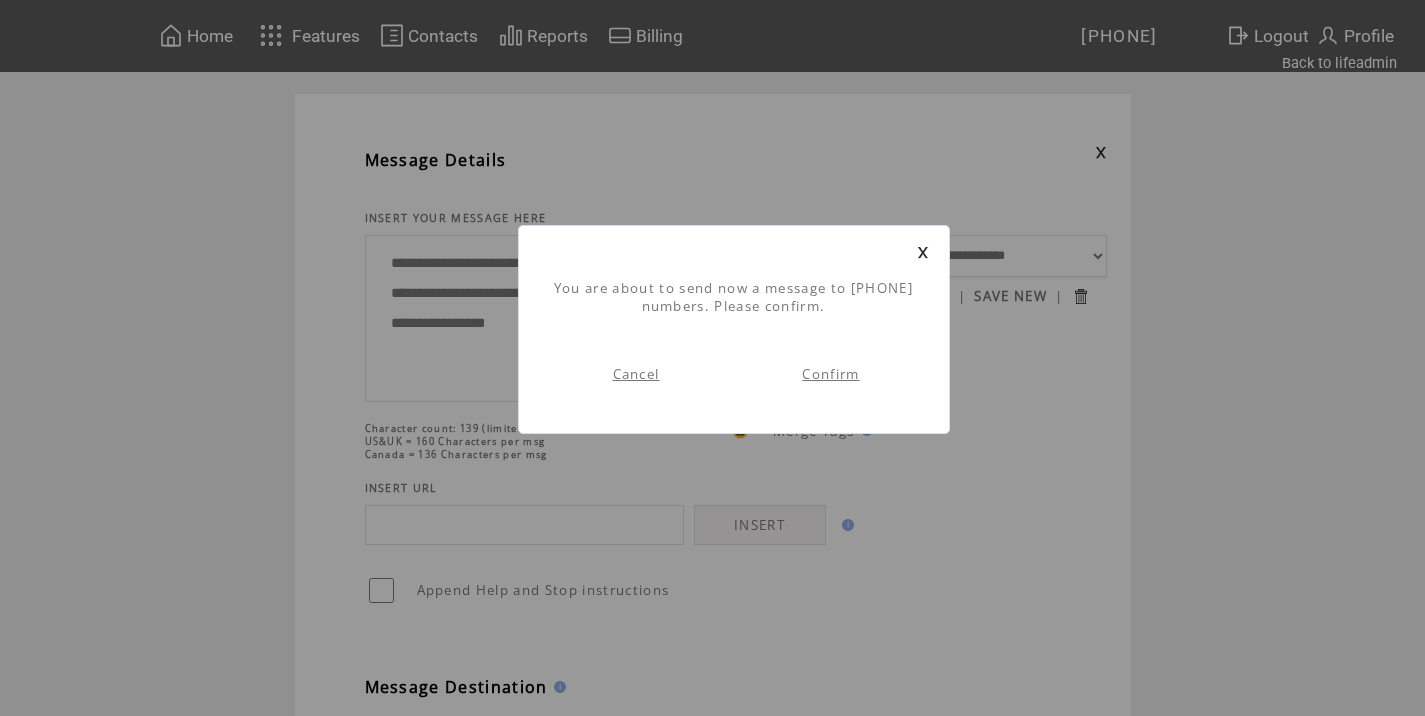 scroll, scrollTop: 1, scrollLeft: 0, axis: vertical 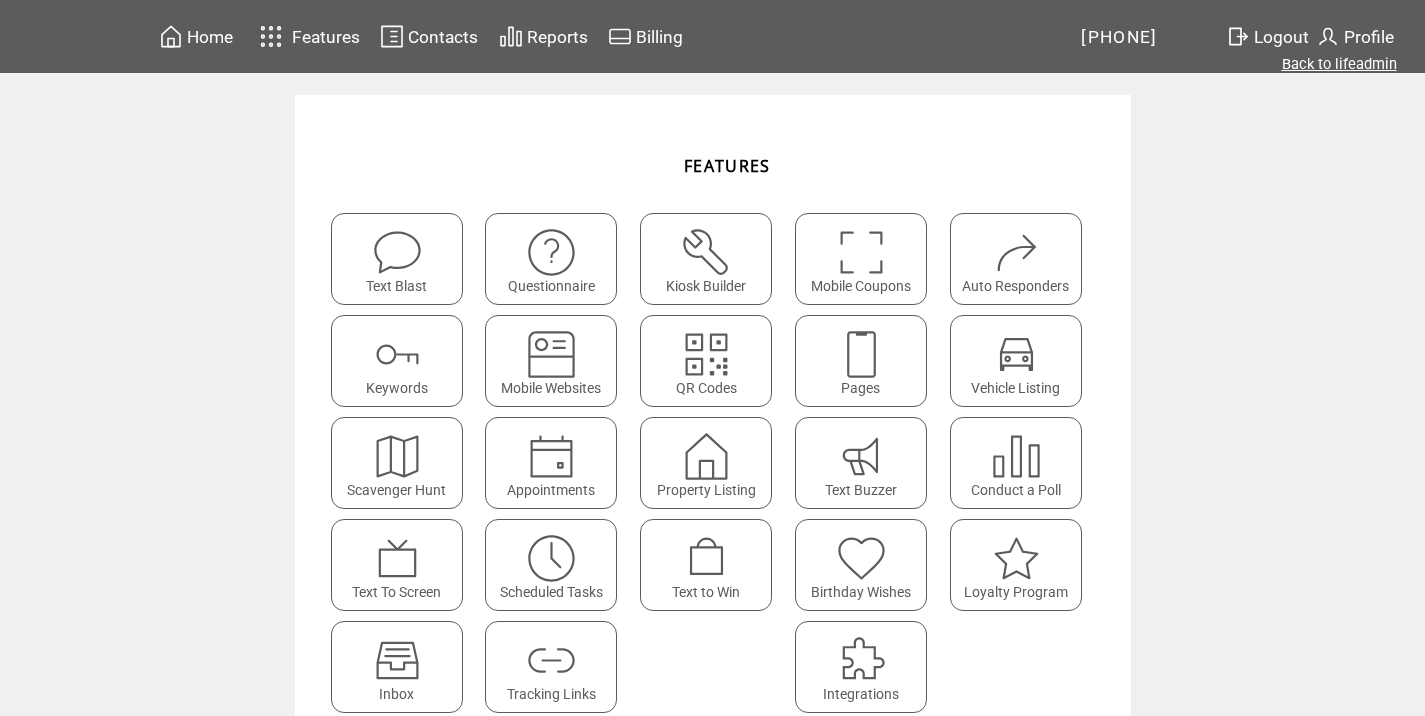 click on "Back to lifeadmin" at bounding box center (1339, 64) 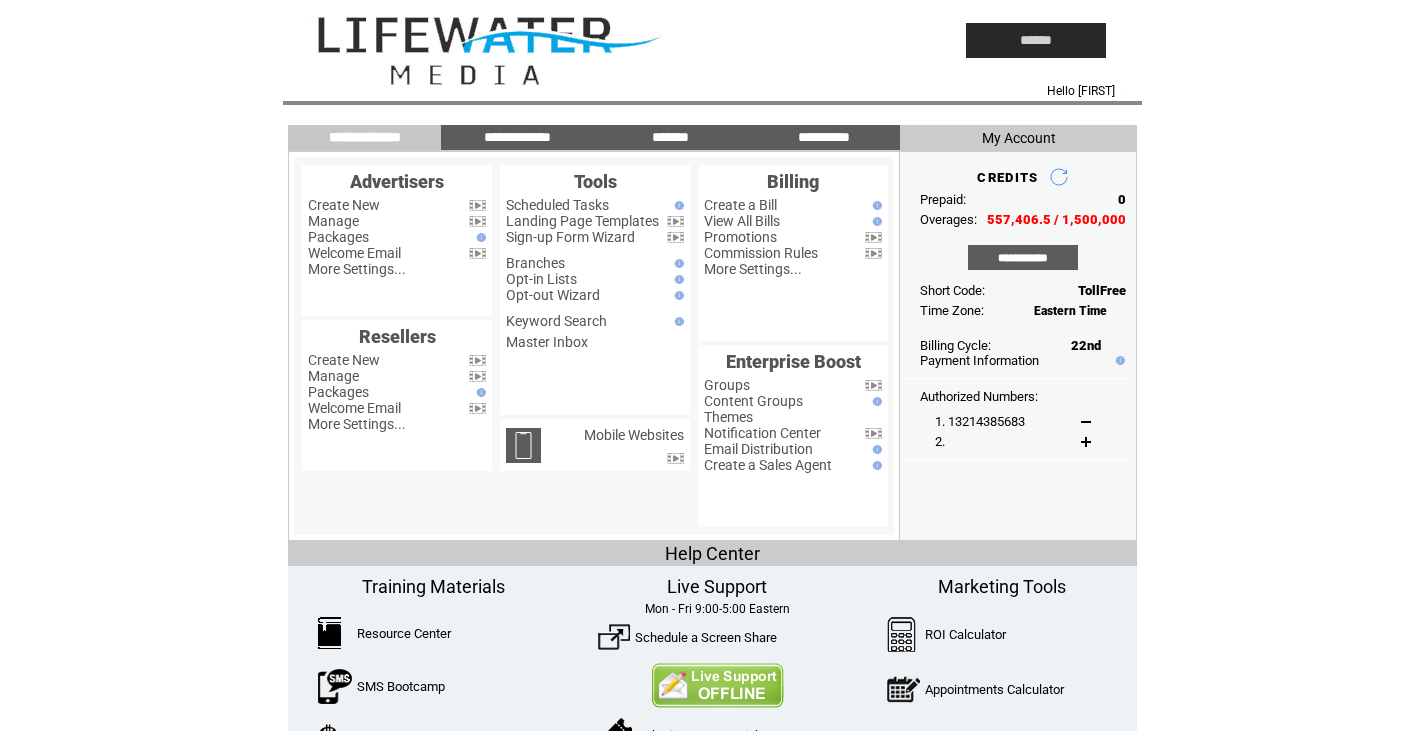 scroll, scrollTop: 0, scrollLeft: 0, axis: both 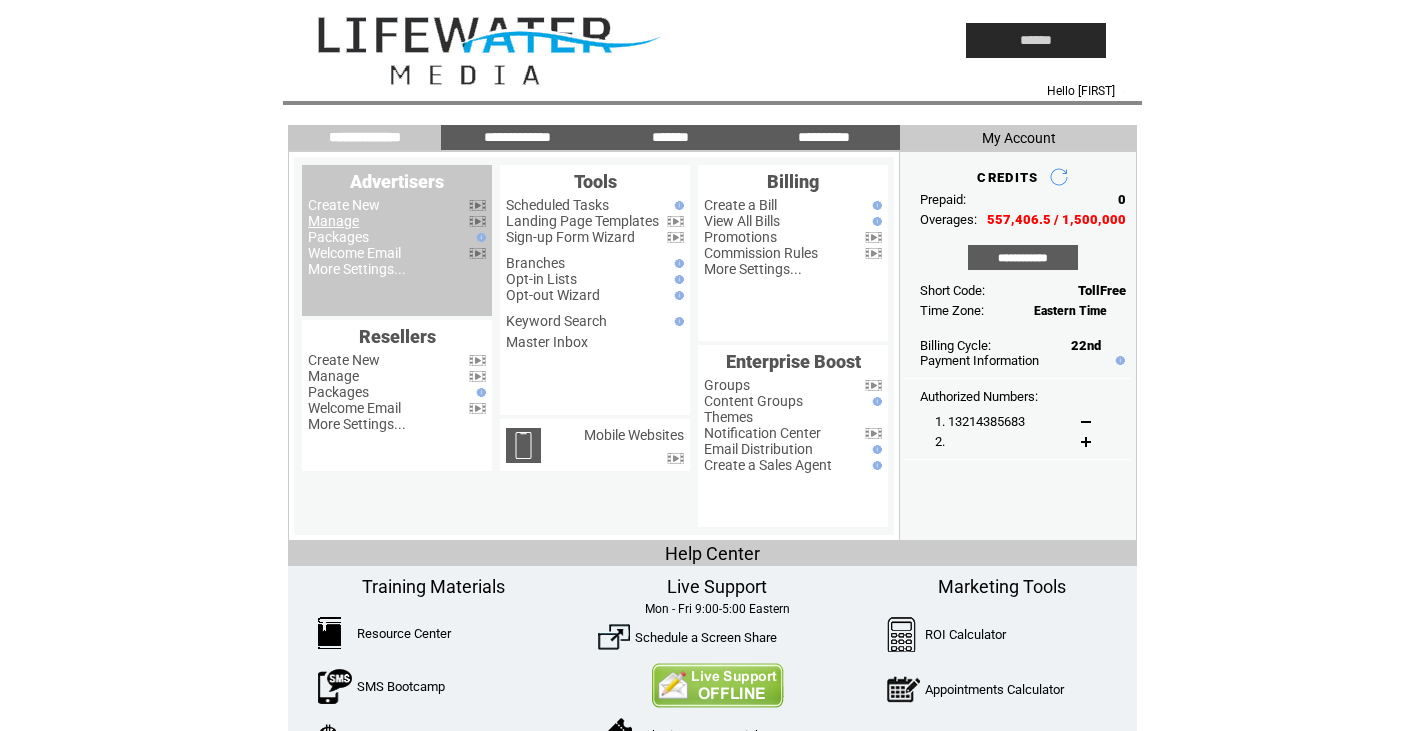 click on "Manage" at bounding box center (333, 221) 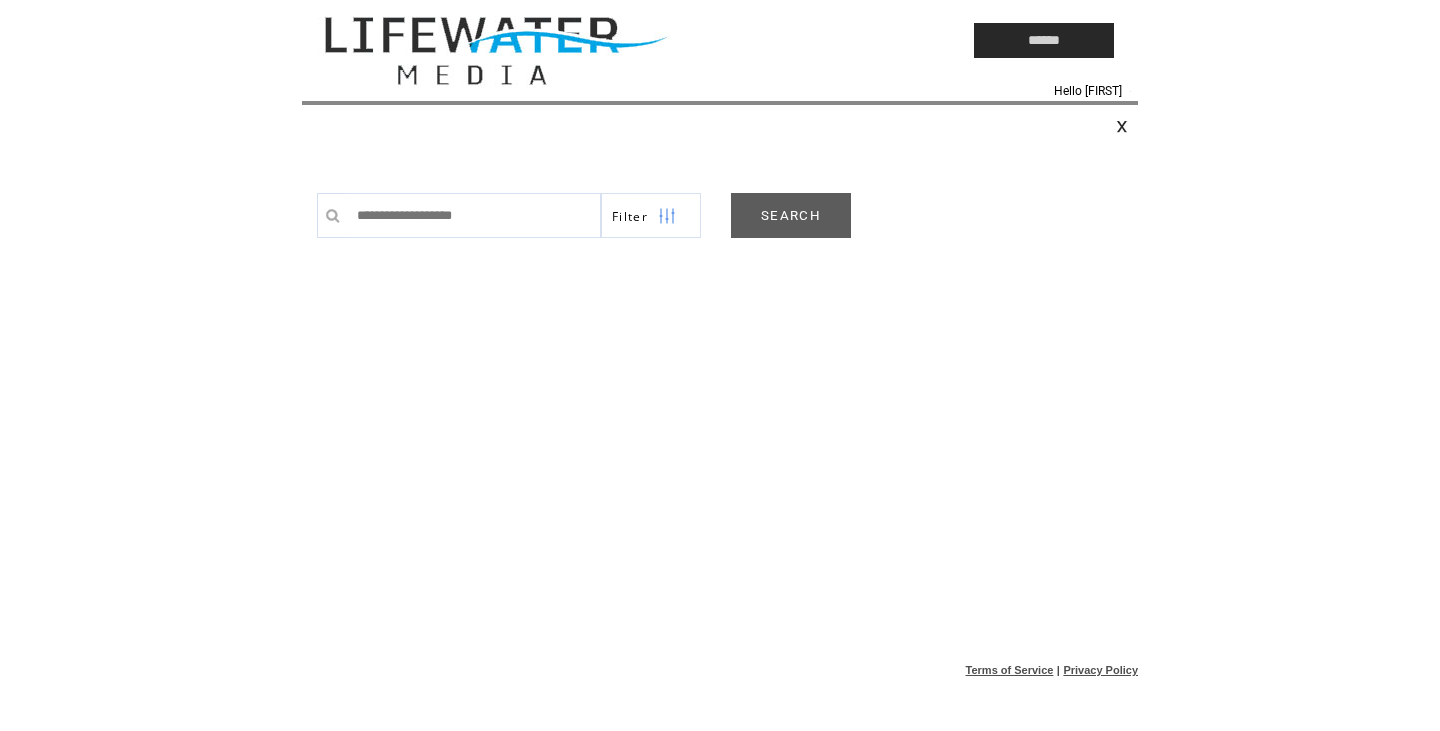 scroll, scrollTop: 0, scrollLeft: 0, axis: both 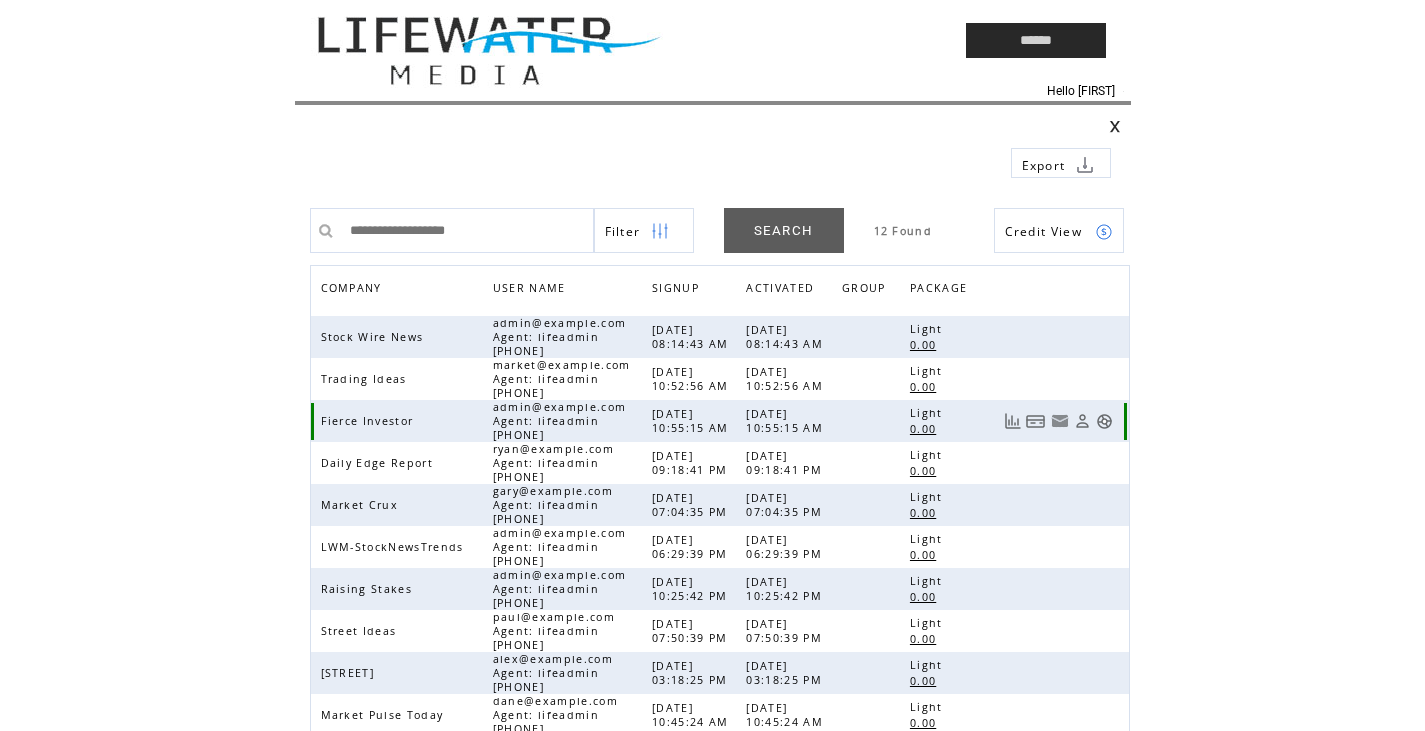 click at bounding box center [1104, 421] 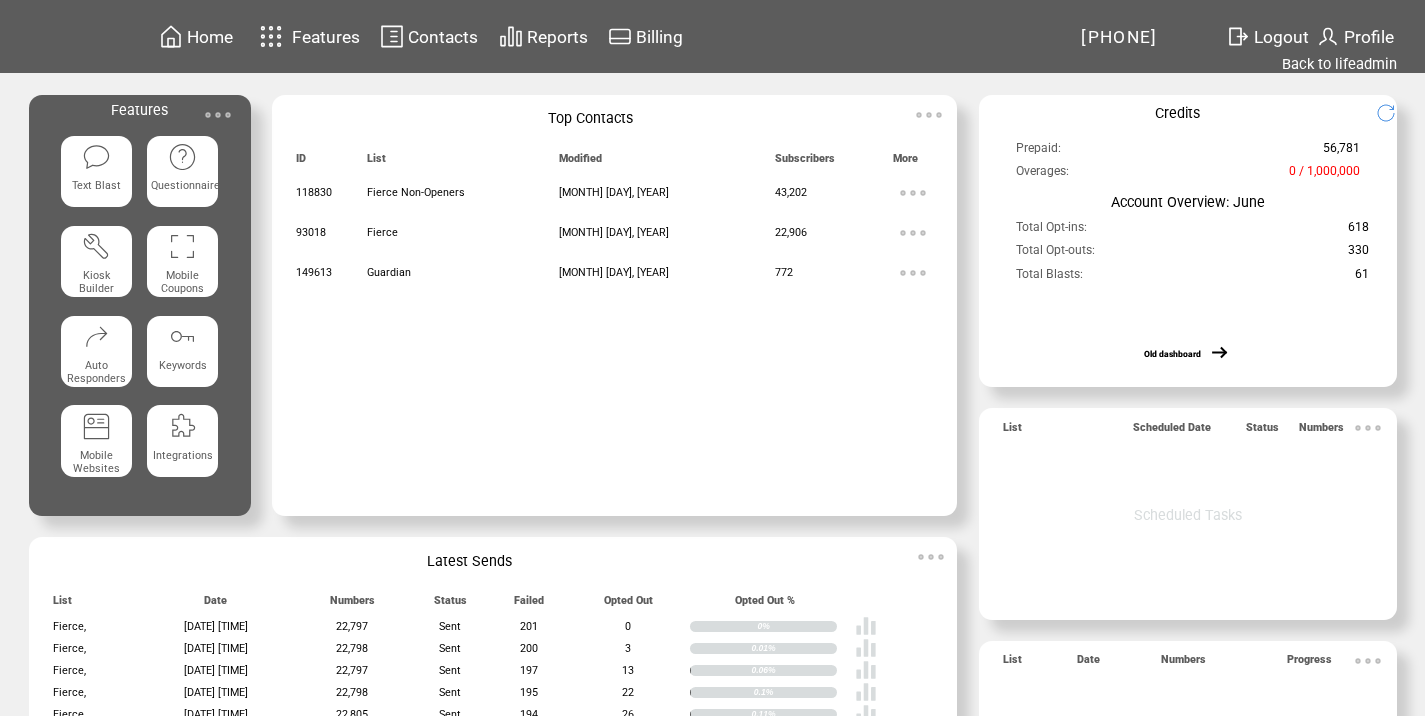 scroll, scrollTop: 0, scrollLeft: 0, axis: both 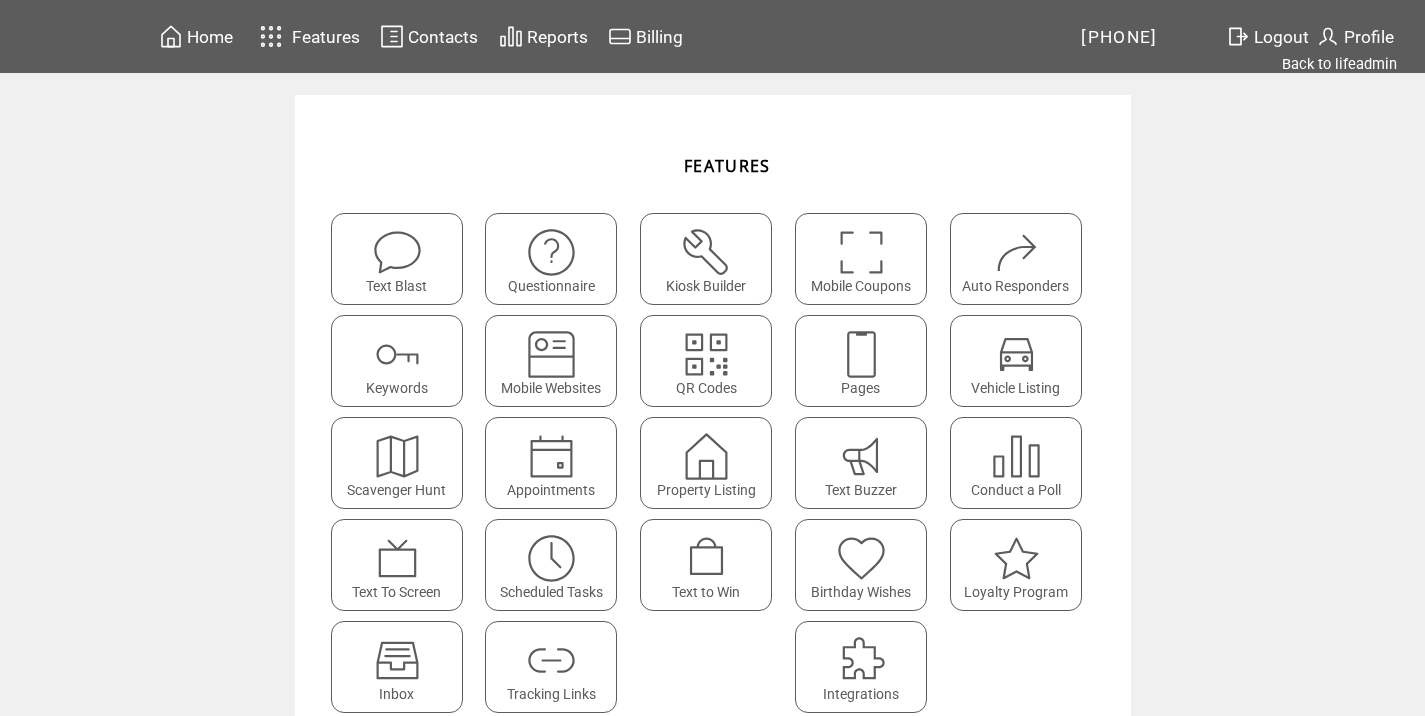click at bounding box center [551, 660] 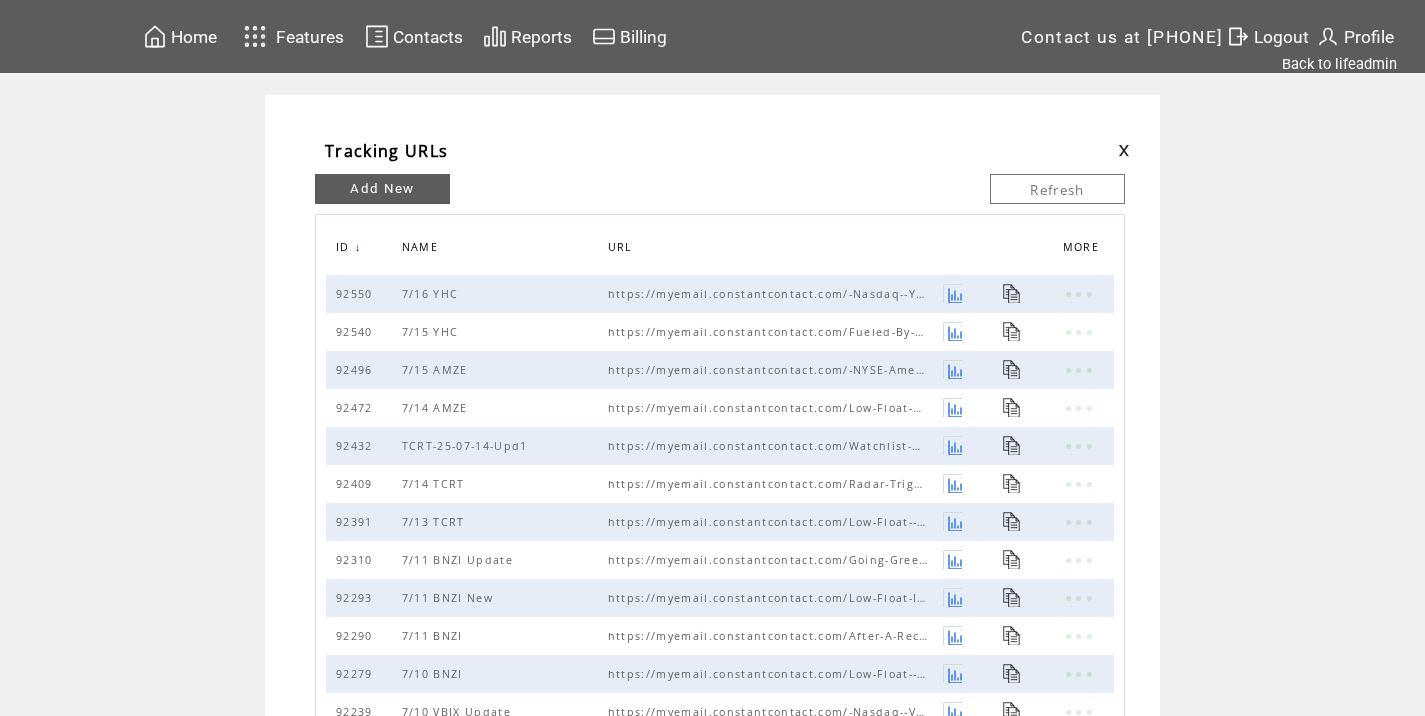 scroll, scrollTop: 0, scrollLeft: 0, axis: both 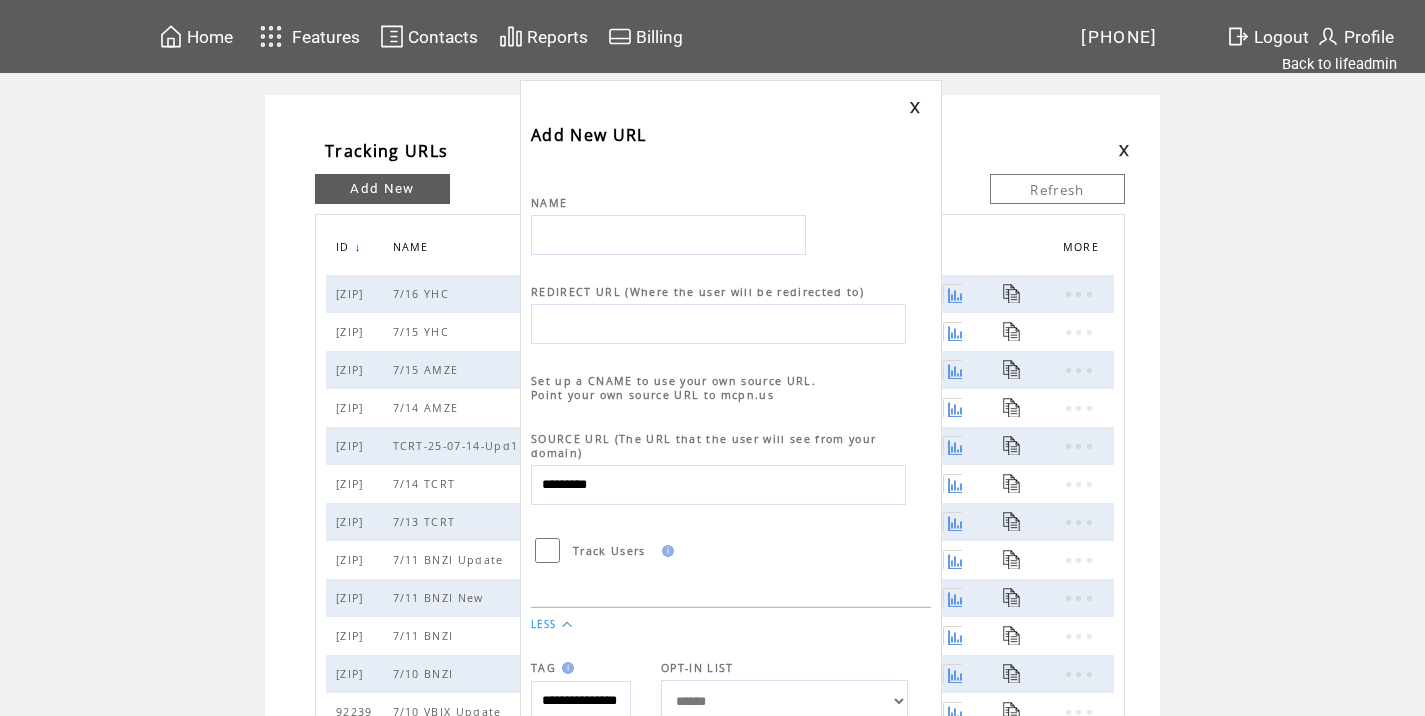 click at bounding box center (668, 235) 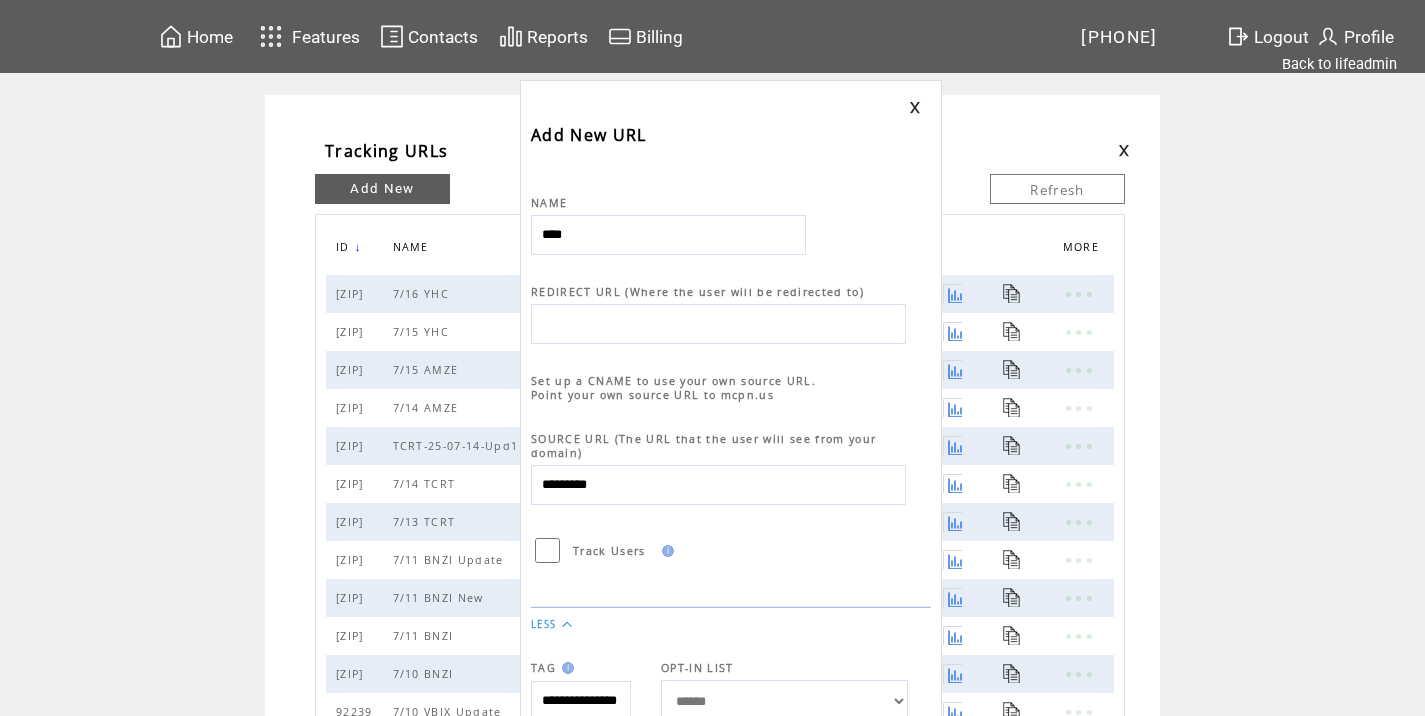 type on "**********" 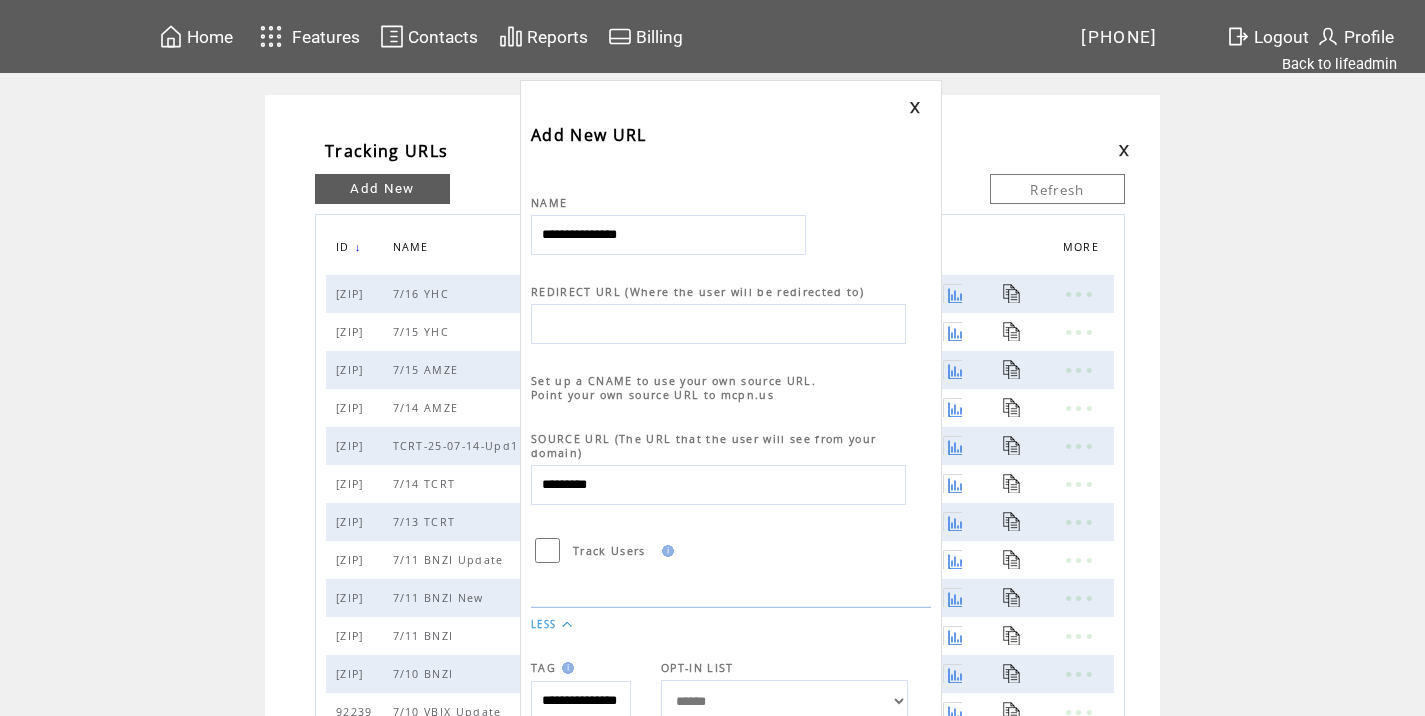 click at bounding box center [718, 324] 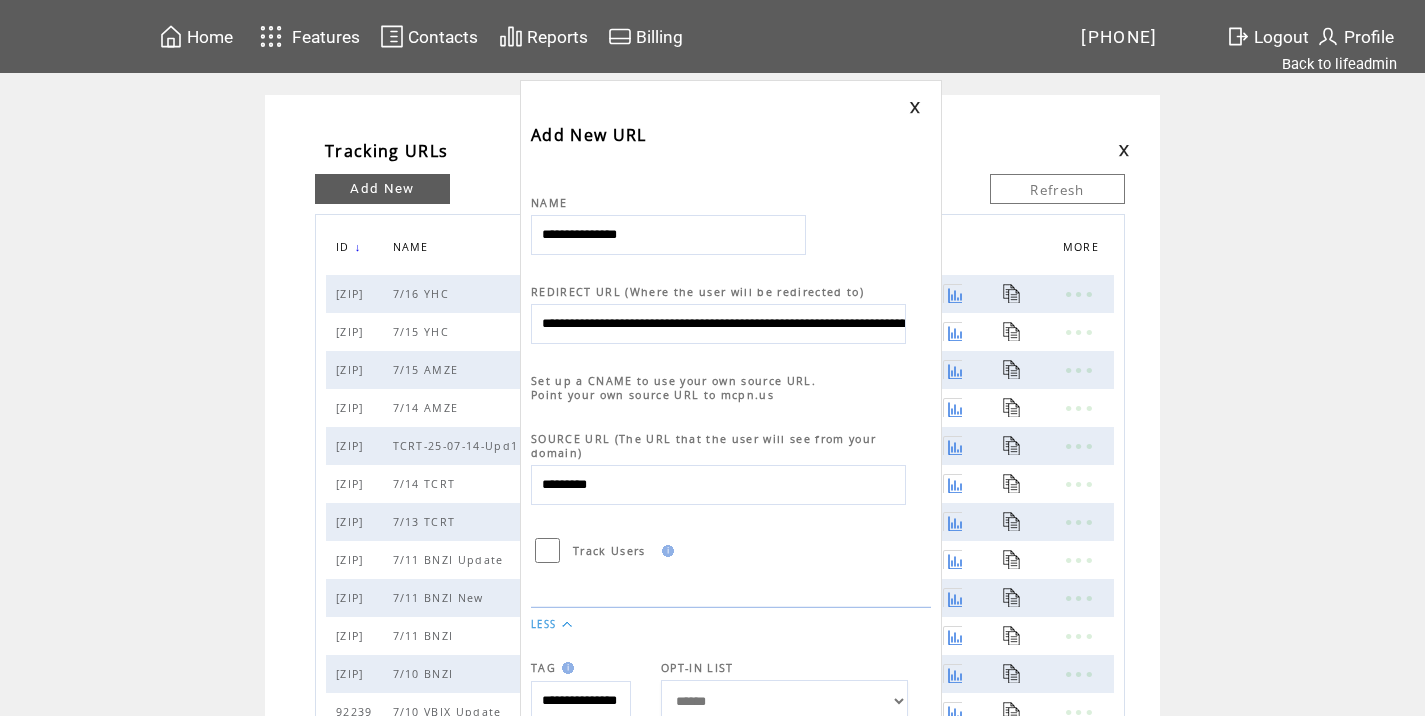 scroll, scrollTop: 0, scrollLeft: 872, axis: horizontal 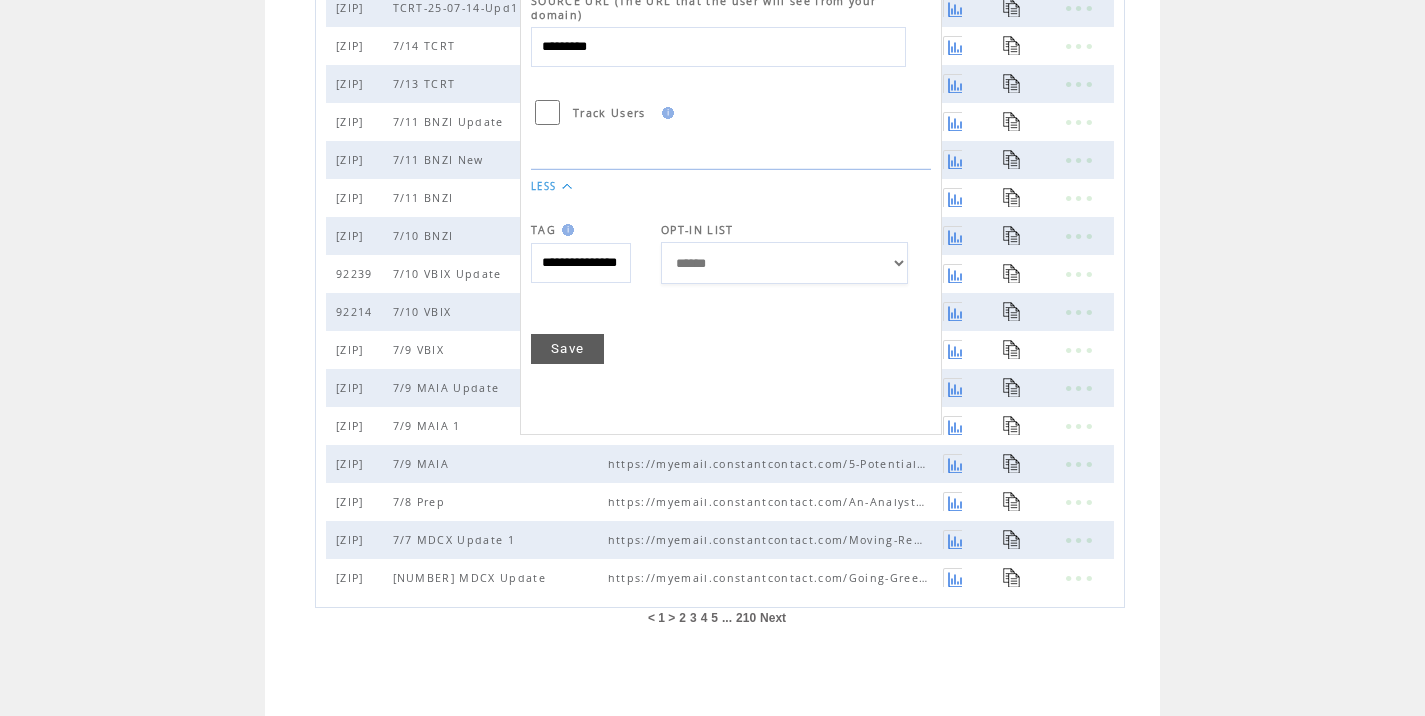 type on "**********" 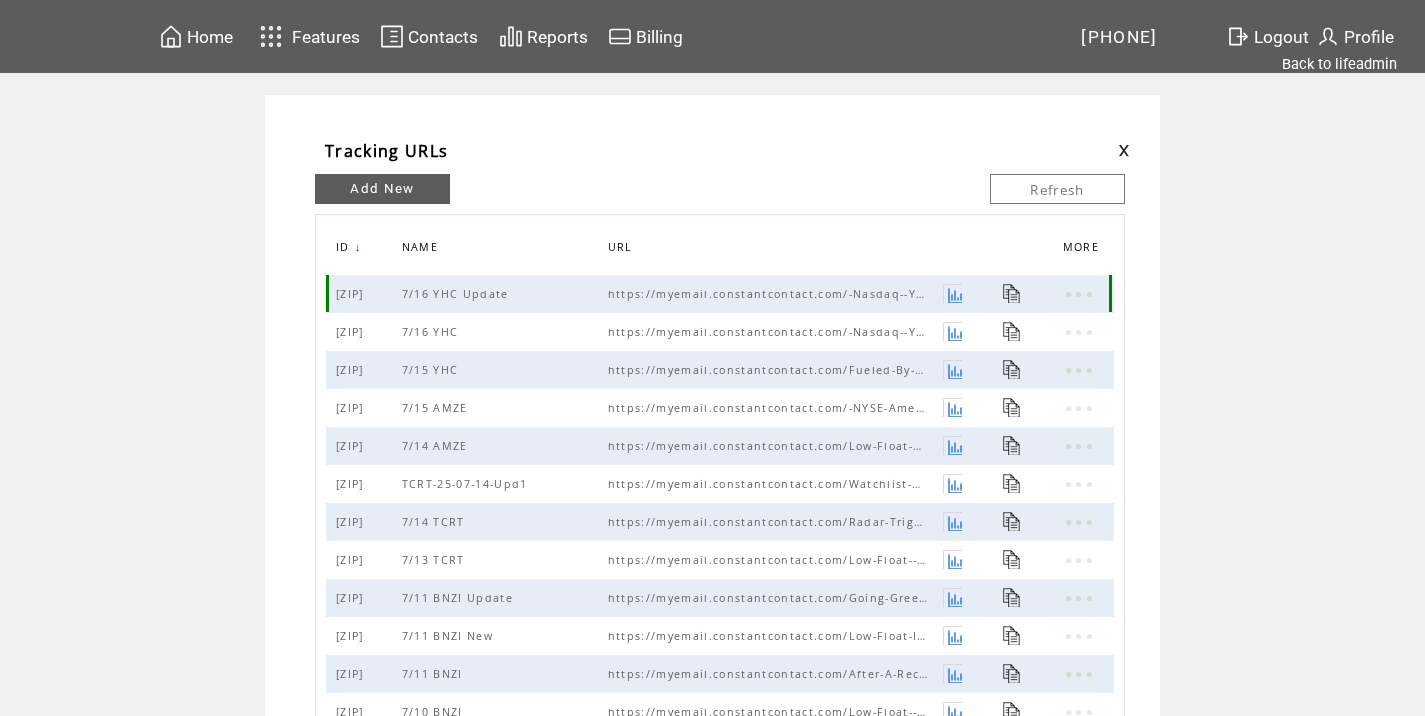 click at bounding box center (1033, 294) 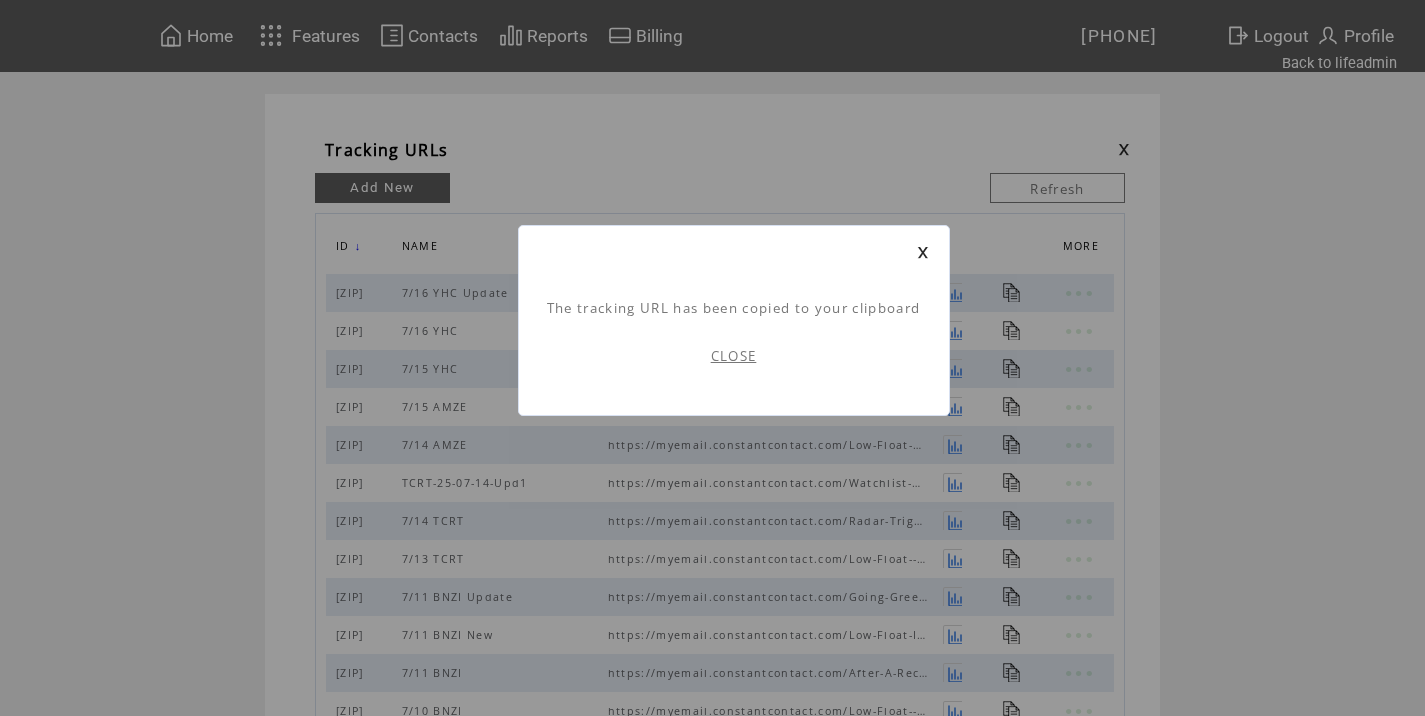 click on "CLOSE" at bounding box center [734, 356] 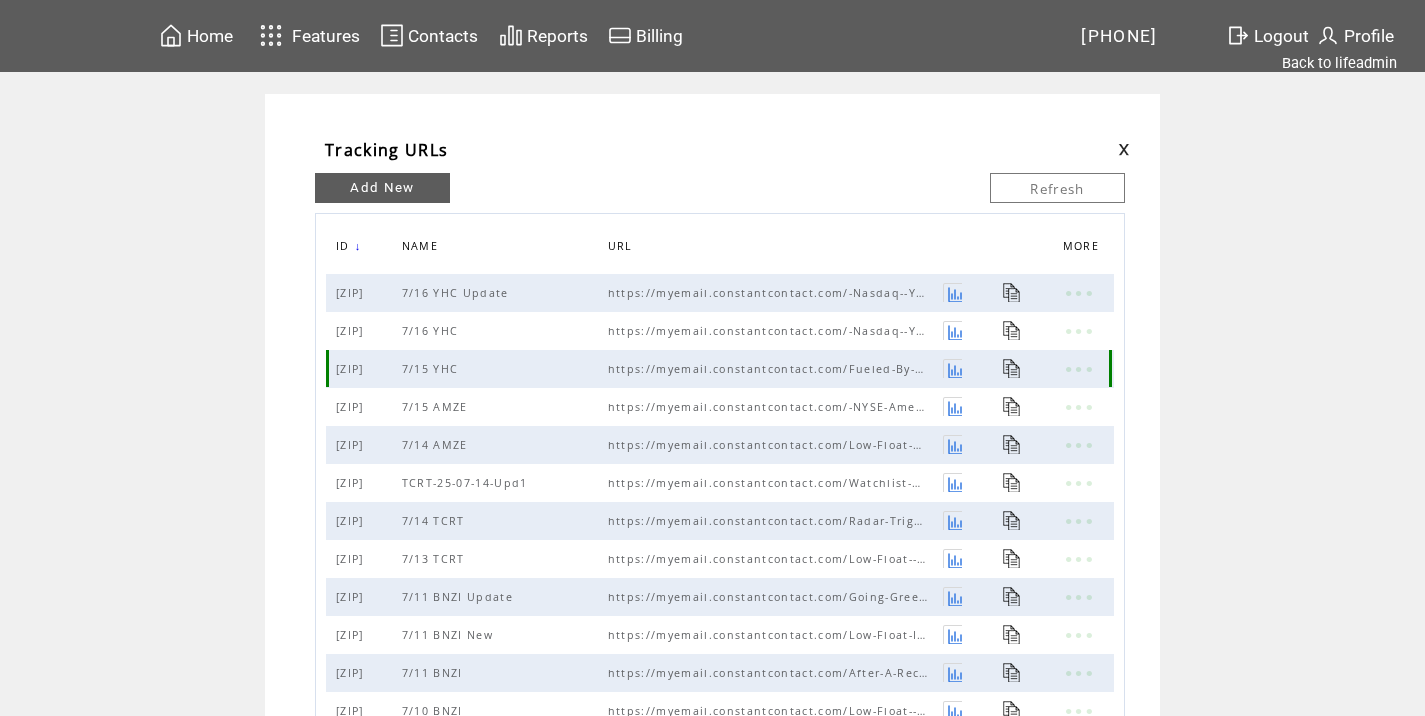 scroll, scrollTop: 0, scrollLeft: 0, axis: both 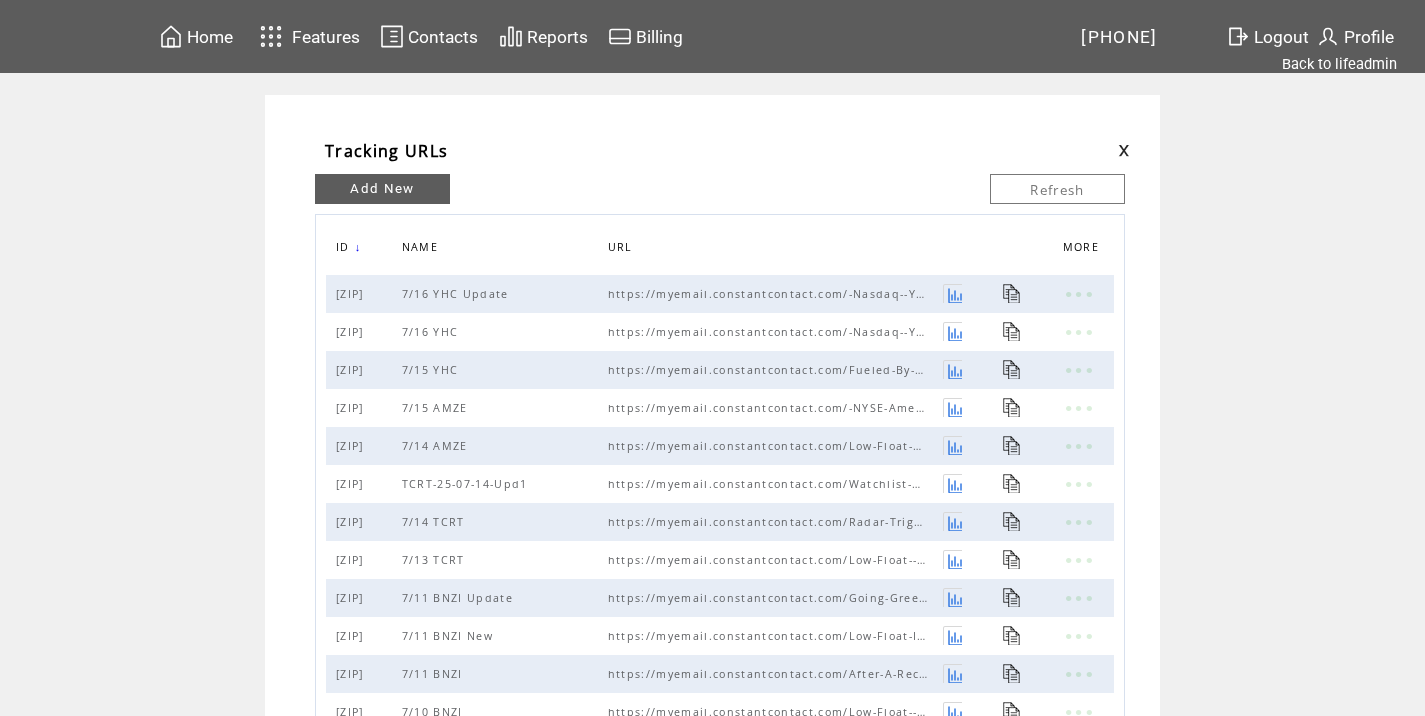 click at bounding box center [1124, 150] 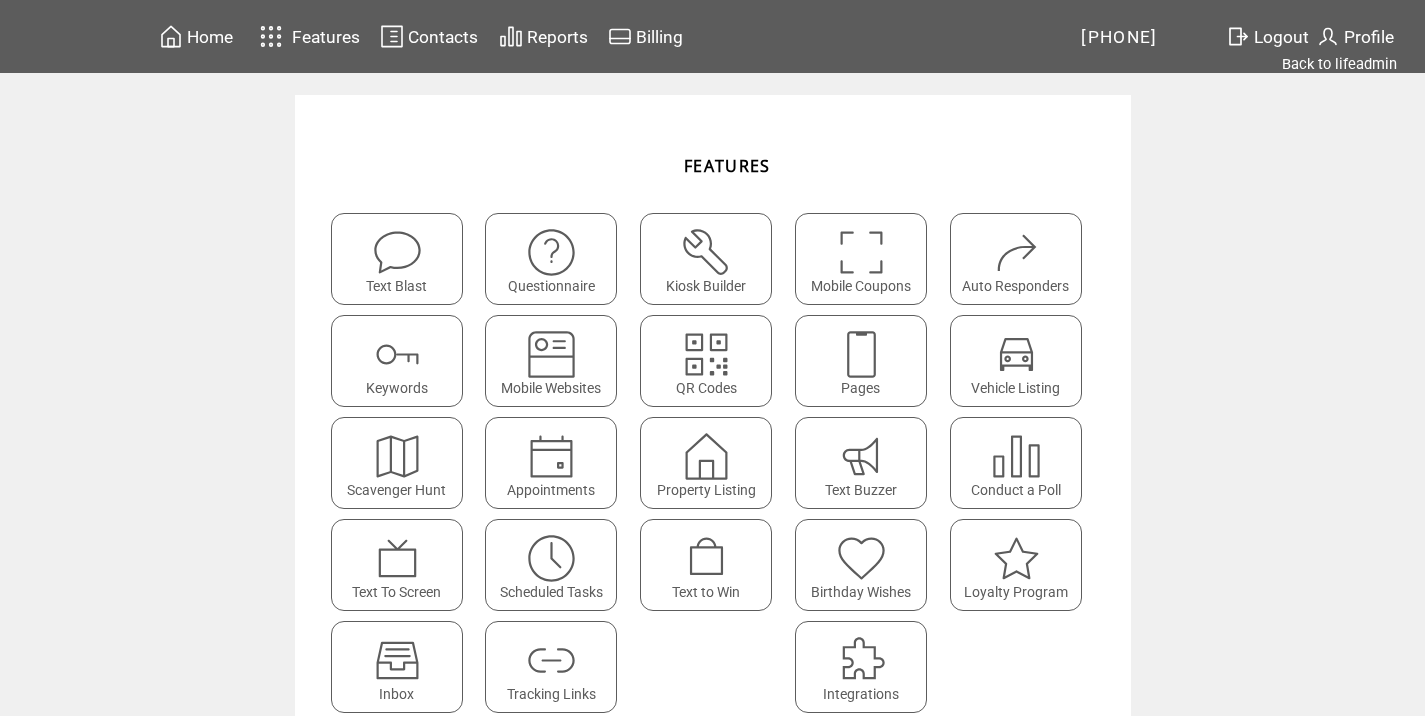 scroll, scrollTop: 0, scrollLeft: 0, axis: both 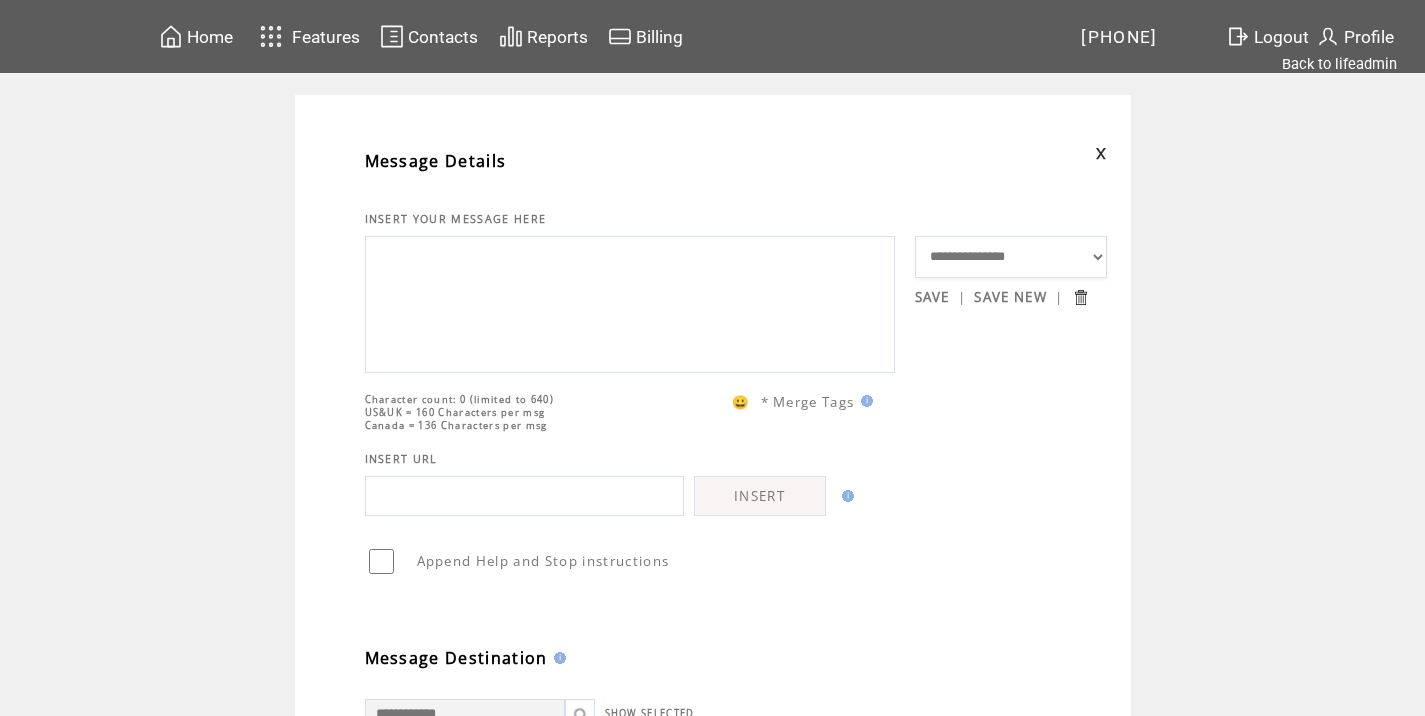 click at bounding box center (630, 302) 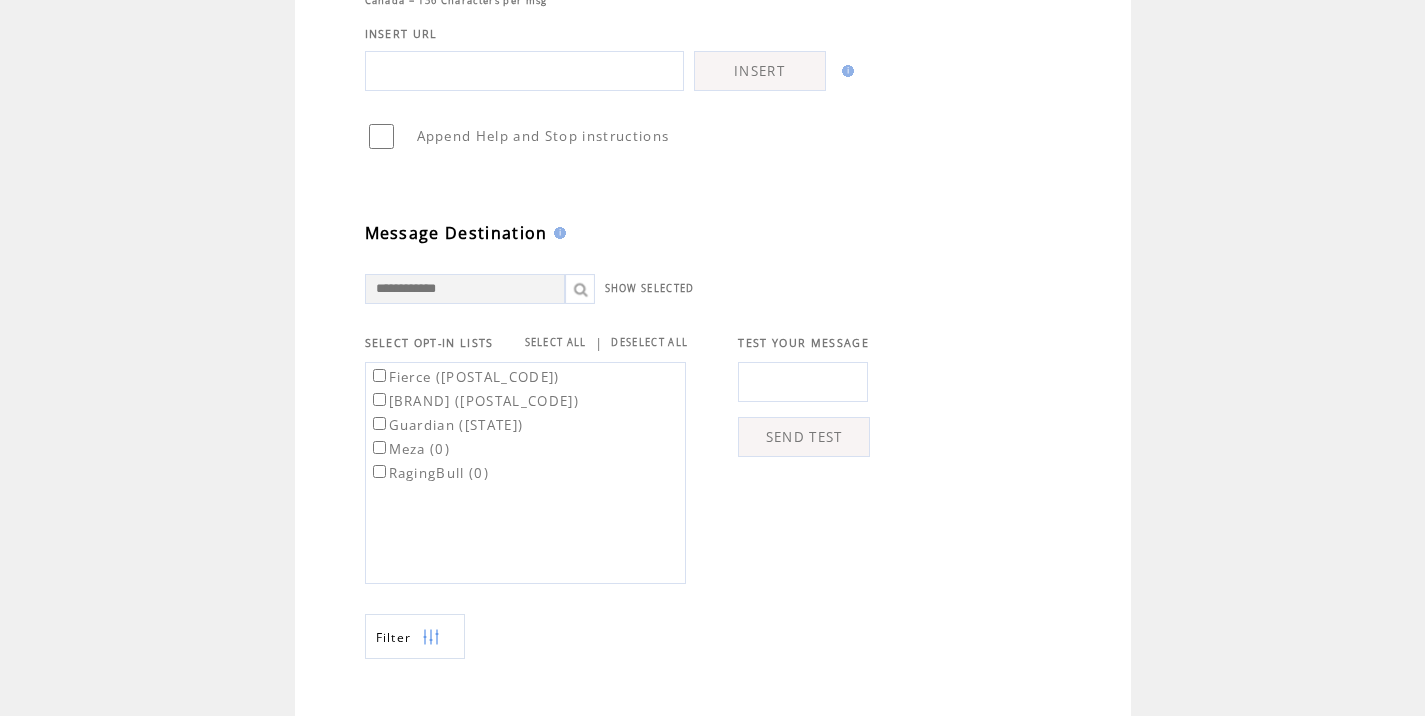 scroll, scrollTop: 435, scrollLeft: 0, axis: vertical 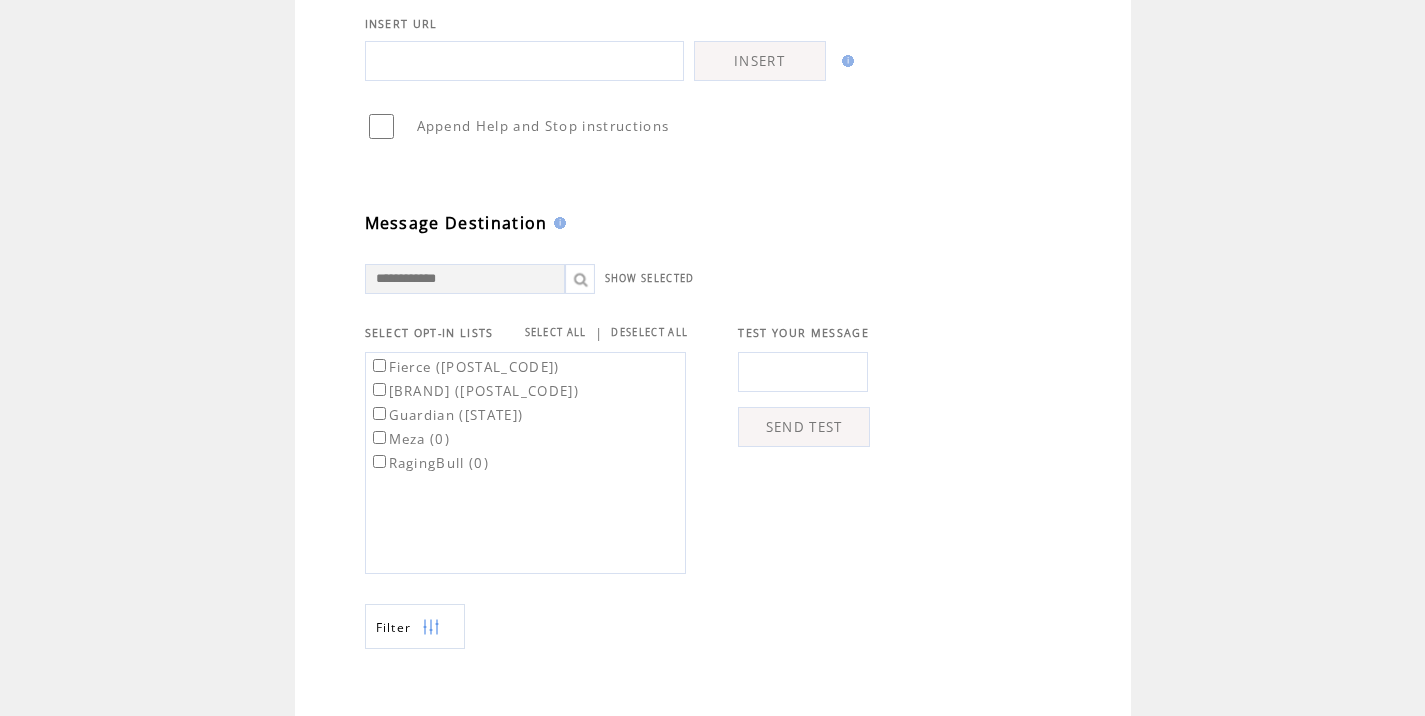 type on "**********" 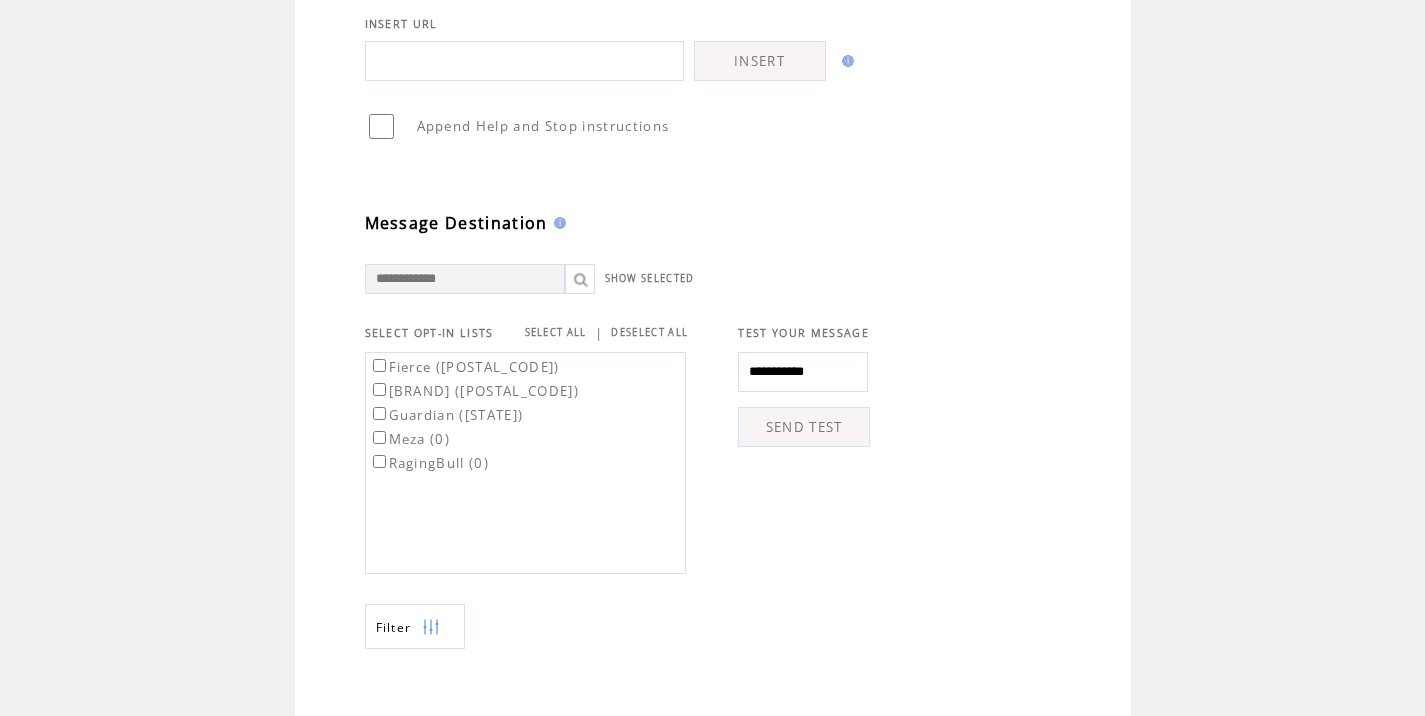 click on "SEND TEST" at bounding box center [804, 427] 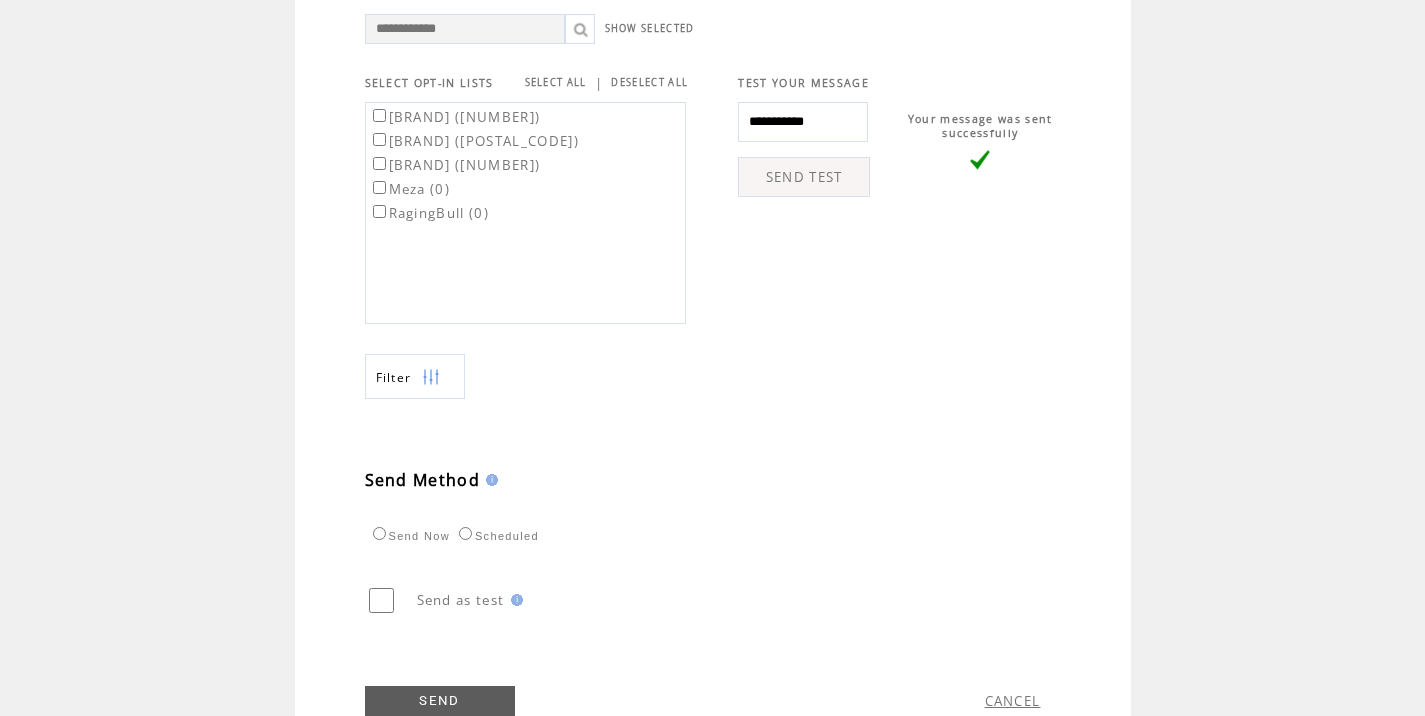 scroll, scrollTop: 774, scrollLeft: 0, axis: vertical 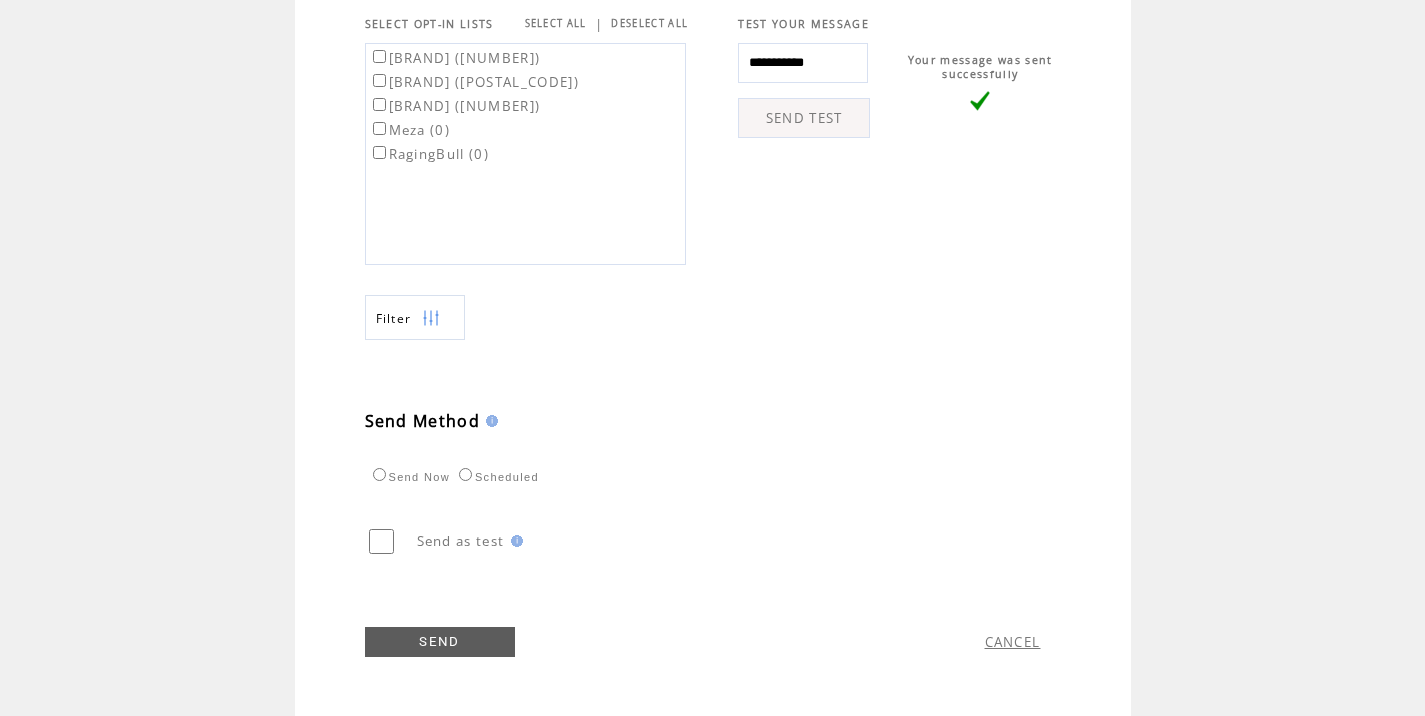 click on "[BRAND] ([NUMBER])" at bounding box center [455, 58] 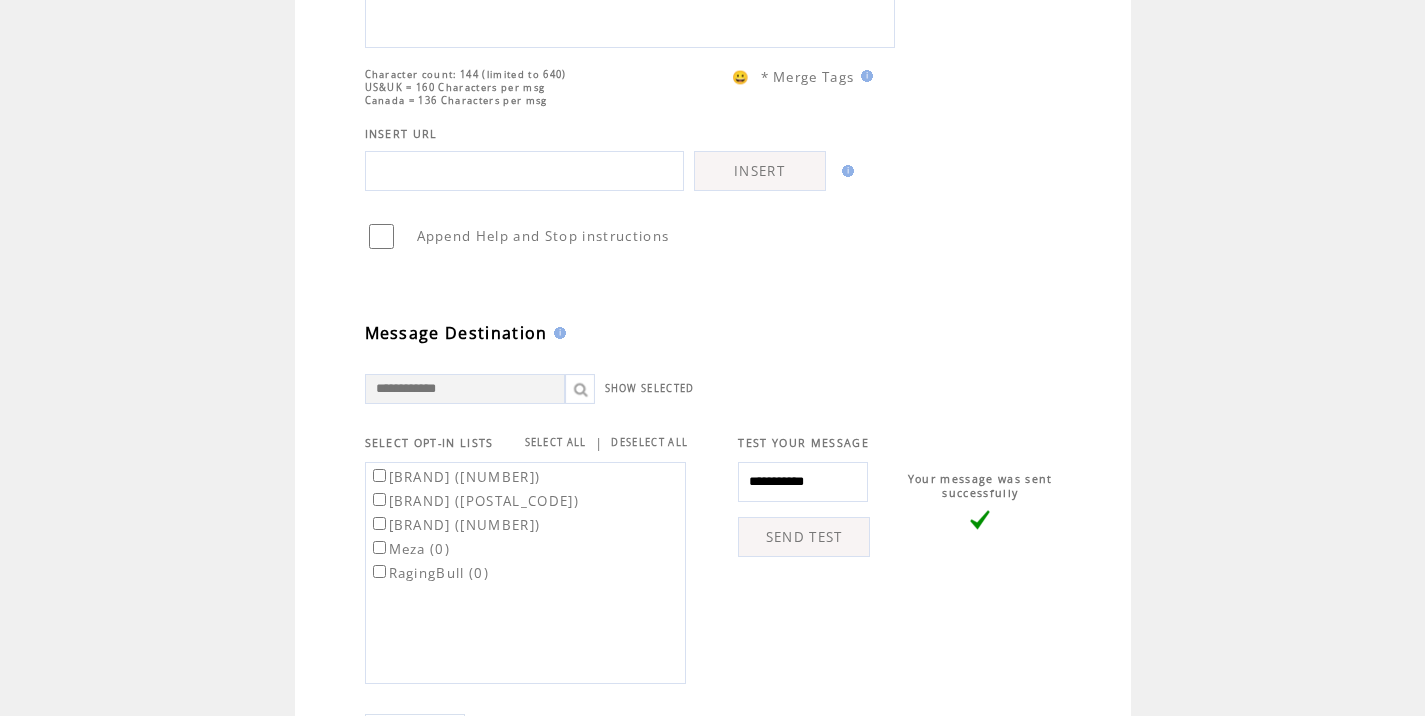 scroll, scrollTop: 774, scrollLeft: 15, axis: both 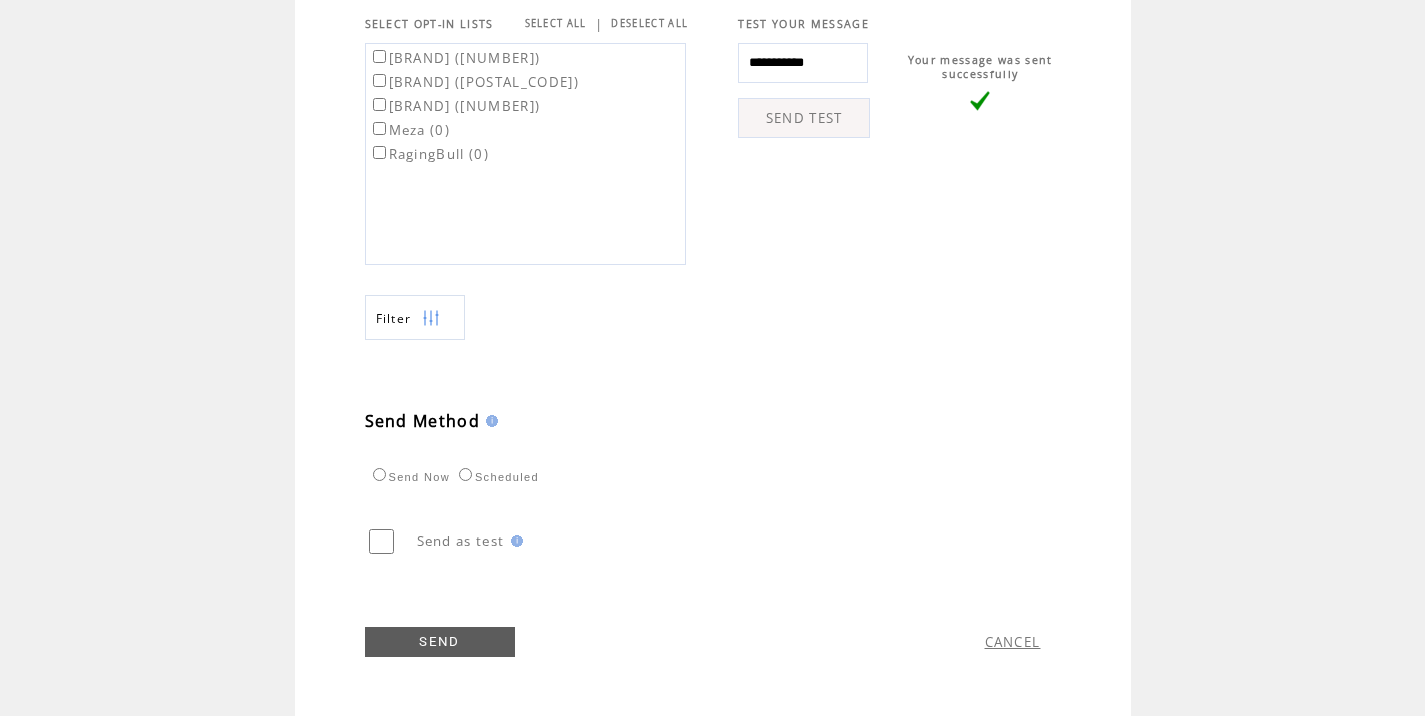 click on "SEND" at bounding box center (440, 642) 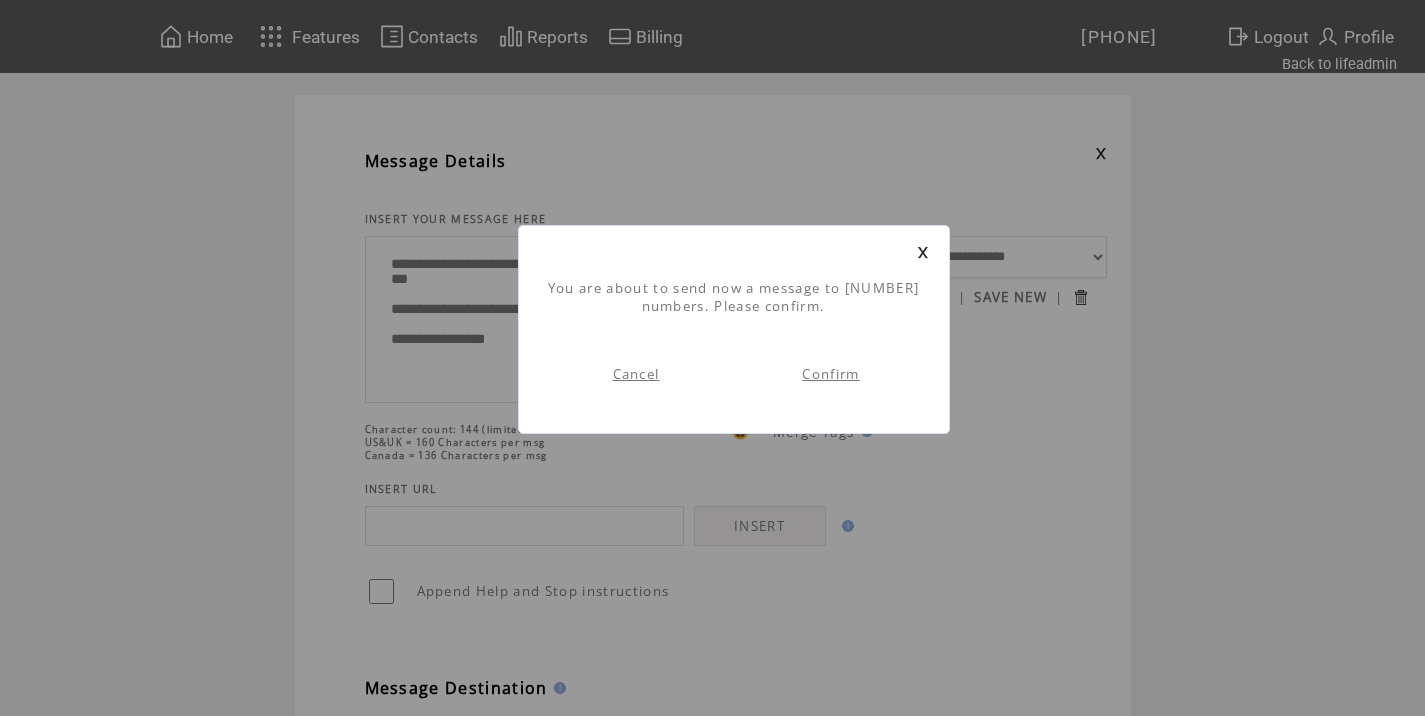 scroll, scrollTop: 1, scrollLeft: 0, axis: vertical 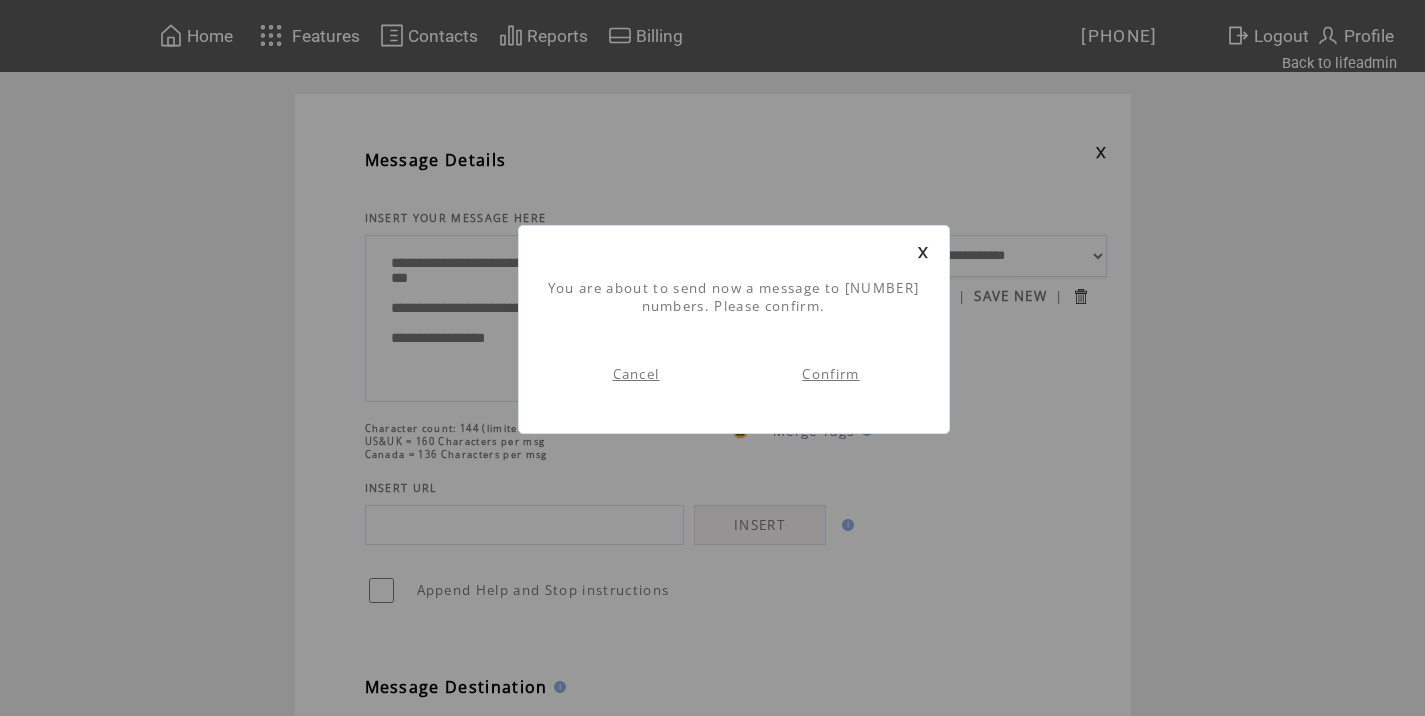 click on "Confirm" at bounding box center [830, 374] 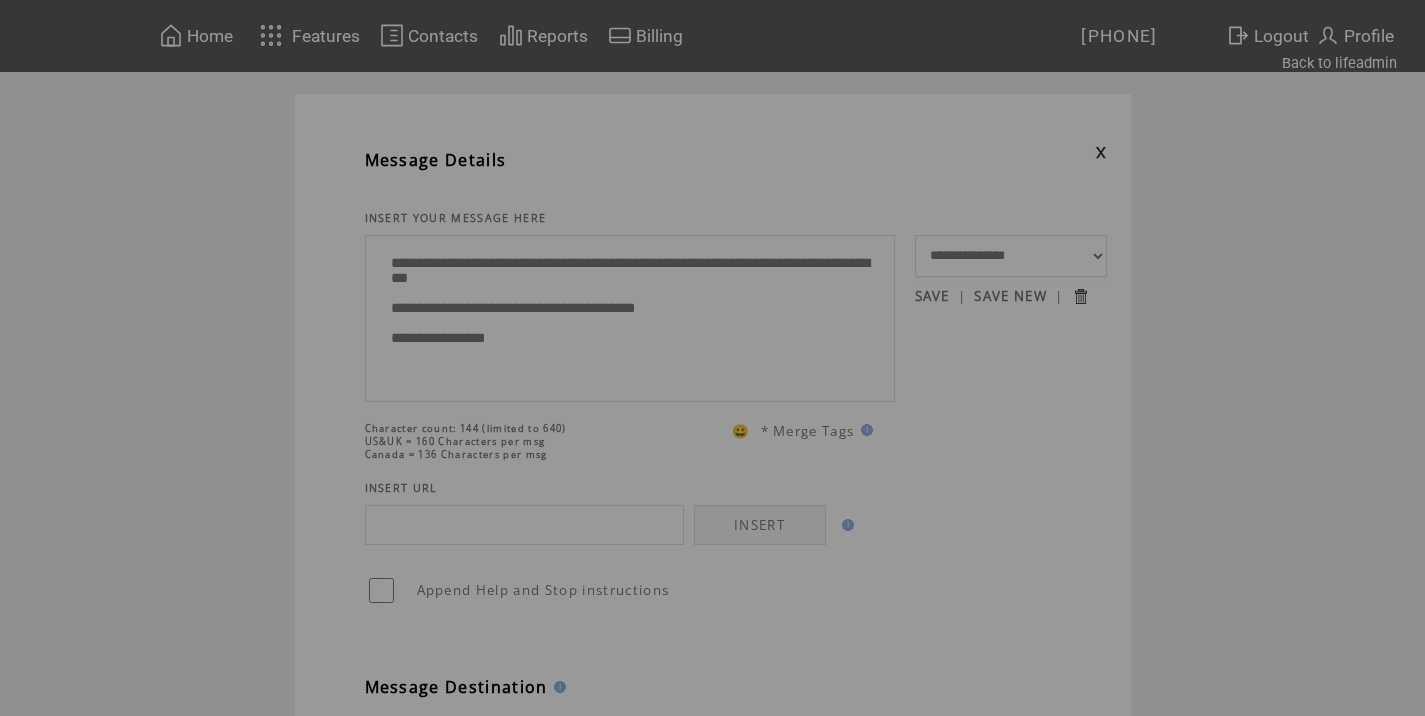 scroll, scrollTop: 0, scrollLeft: 0, axis: both 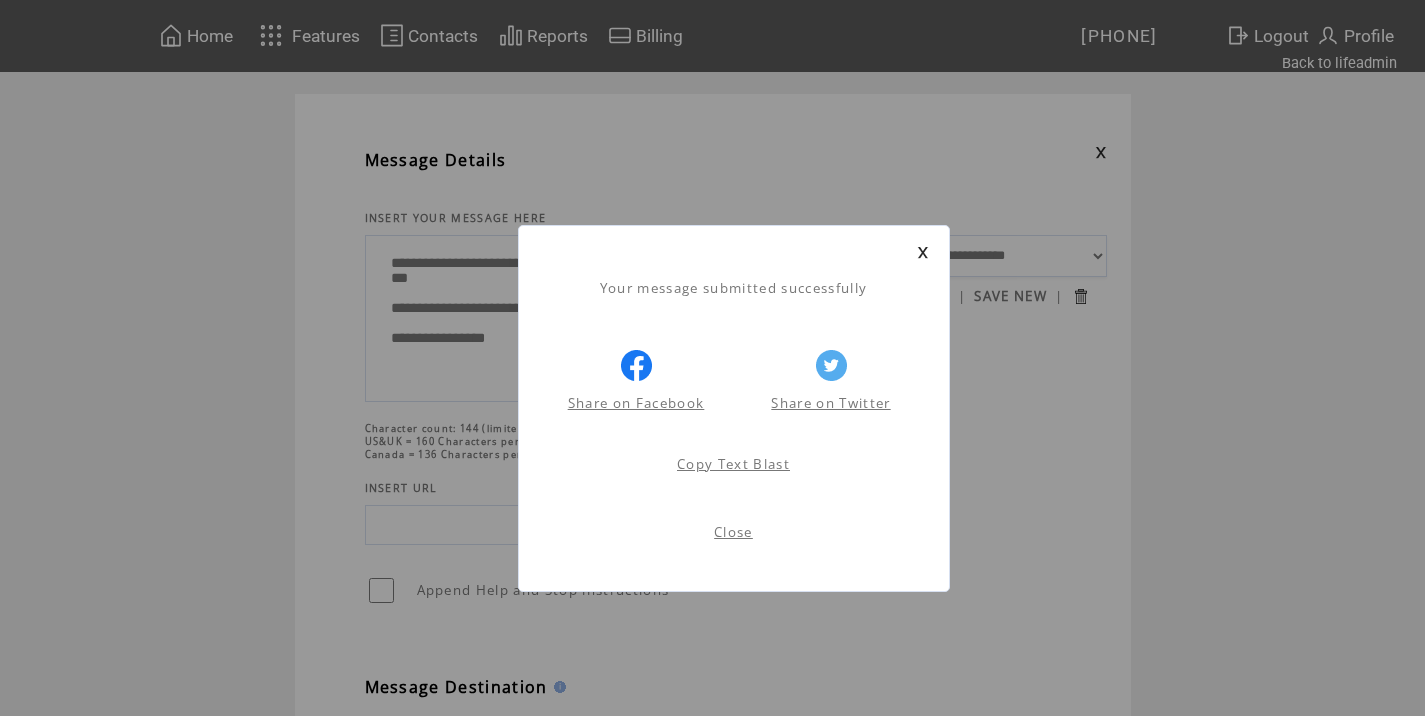 click on "Close" at bounding box center [733, 532] 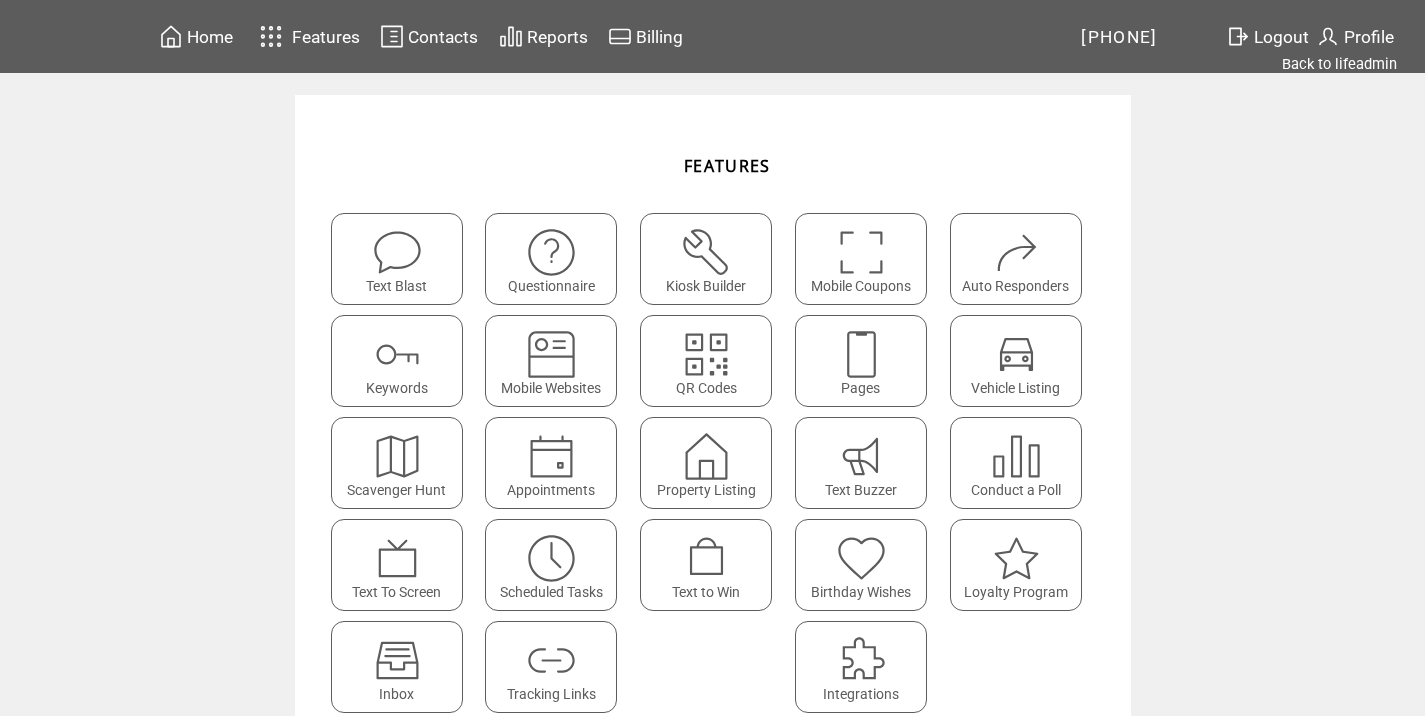 scroll, scrollTop: 0, scrollLeft: 0, axis: both 